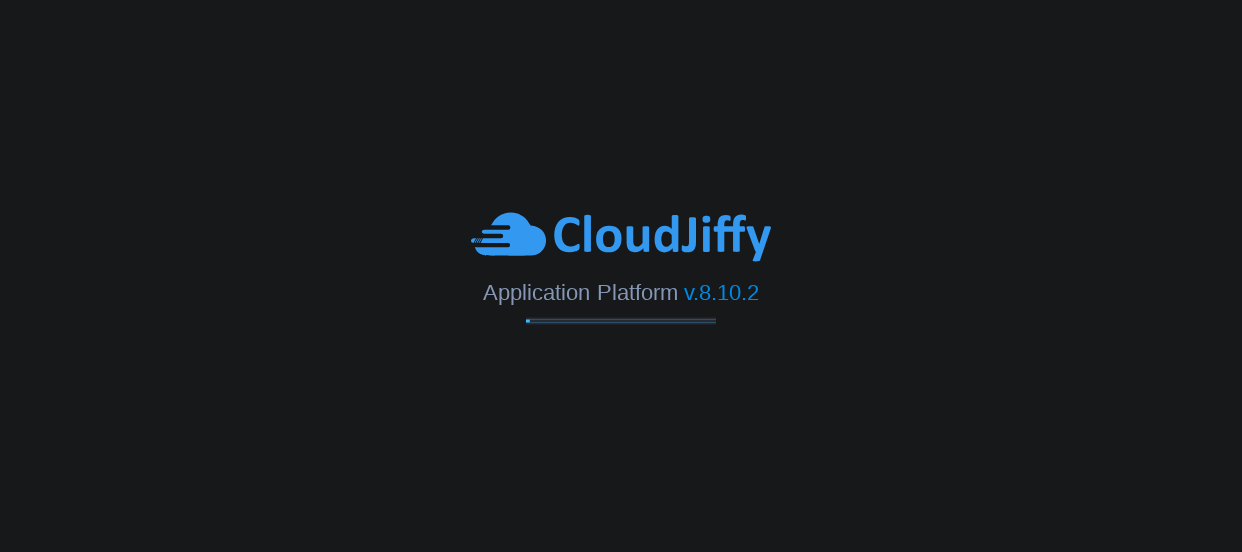 scroll, scrollTop: 0, scrollLeft: 0, axis: both 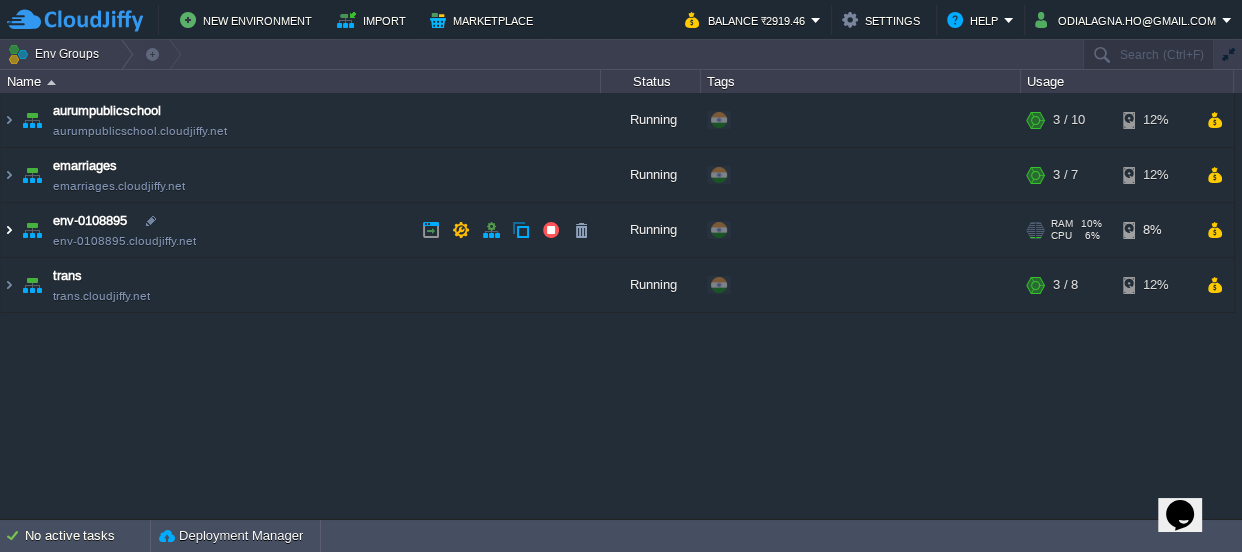 click at bounding box center [9, 230] 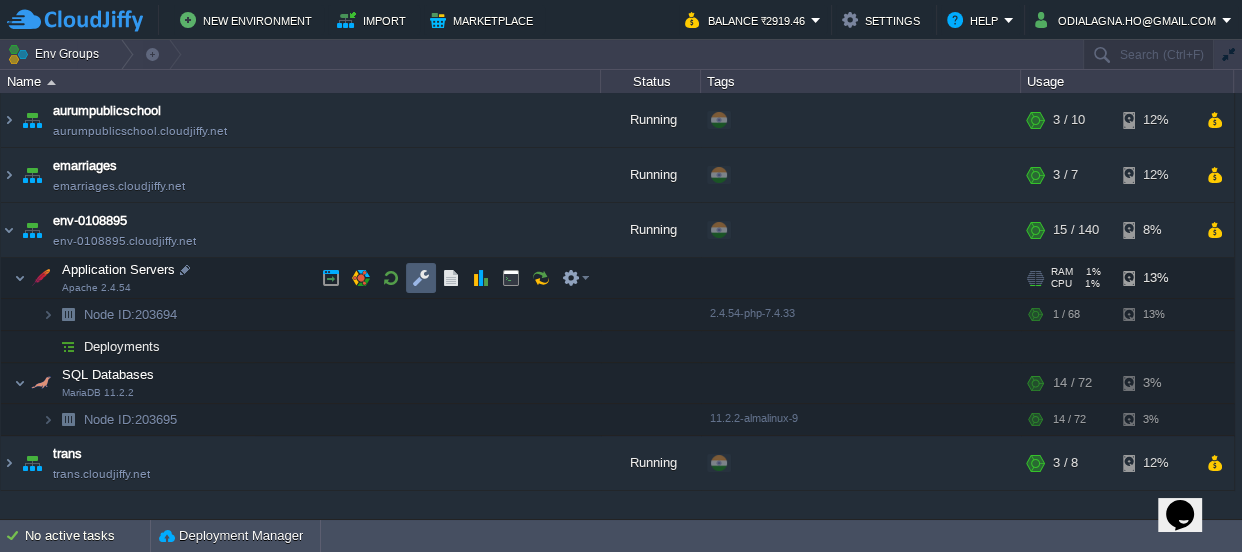 click at bounding box center (421, 278) 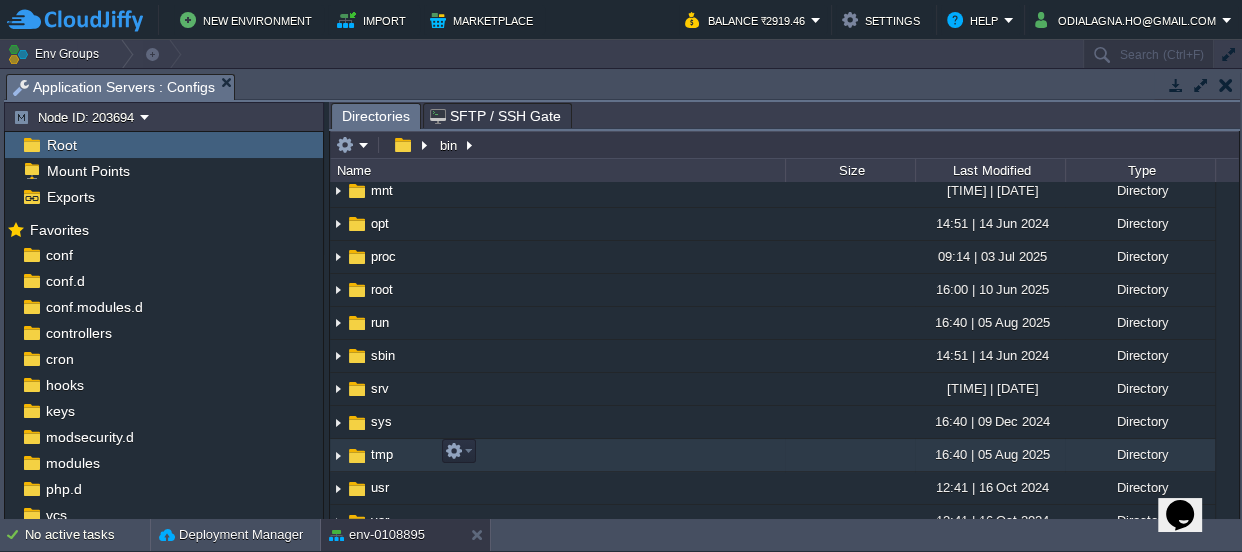 scroll, scrollTop: 606, scrollLeft: 0, axis: vertical 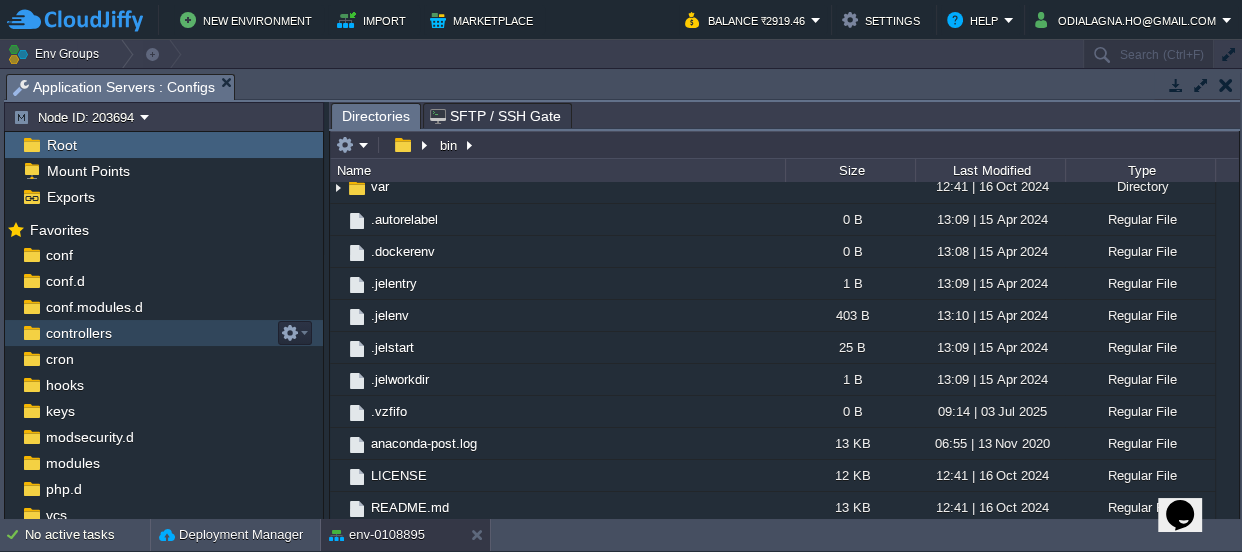 click on "controllers" at bounding box center [78, 333] 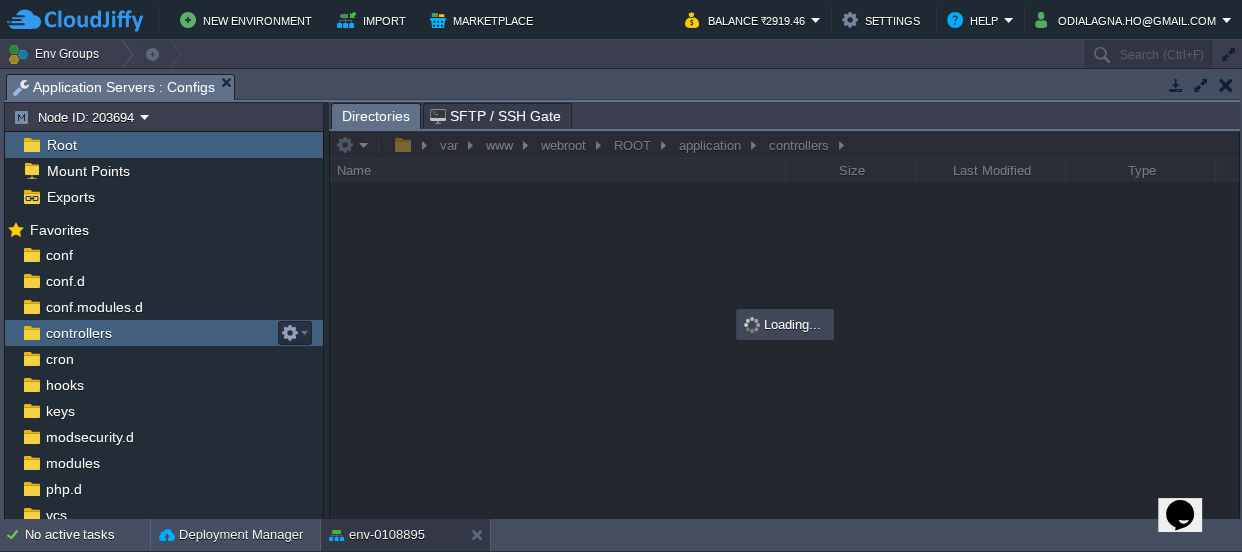 click on "controllers" at bounding box center (78, 333) 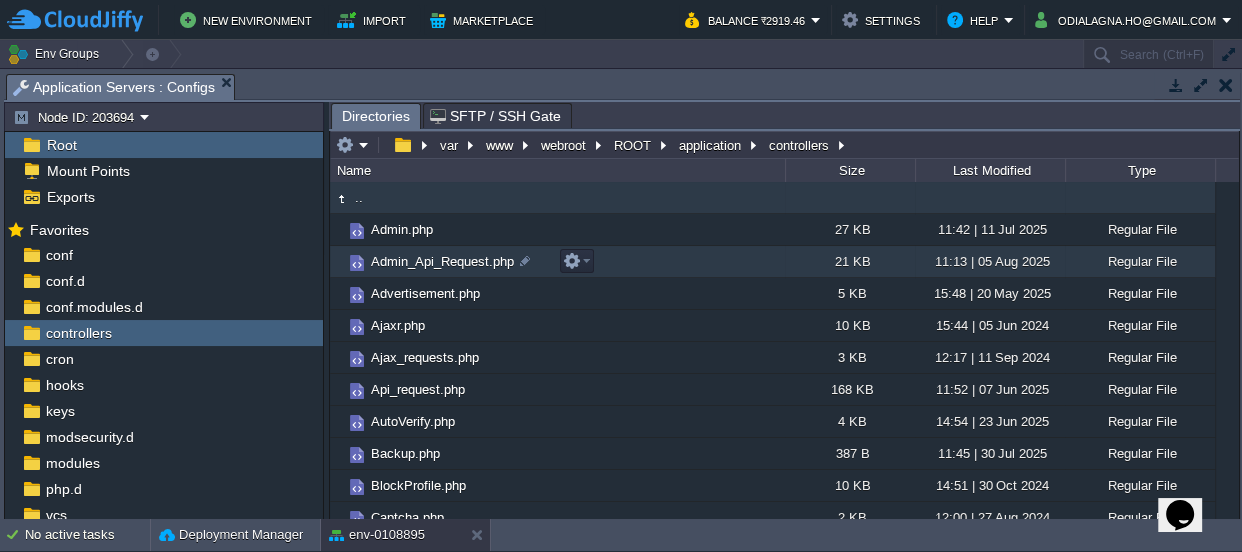 click on "Admin_Api_Request.php" at bounding box center [442, 261] 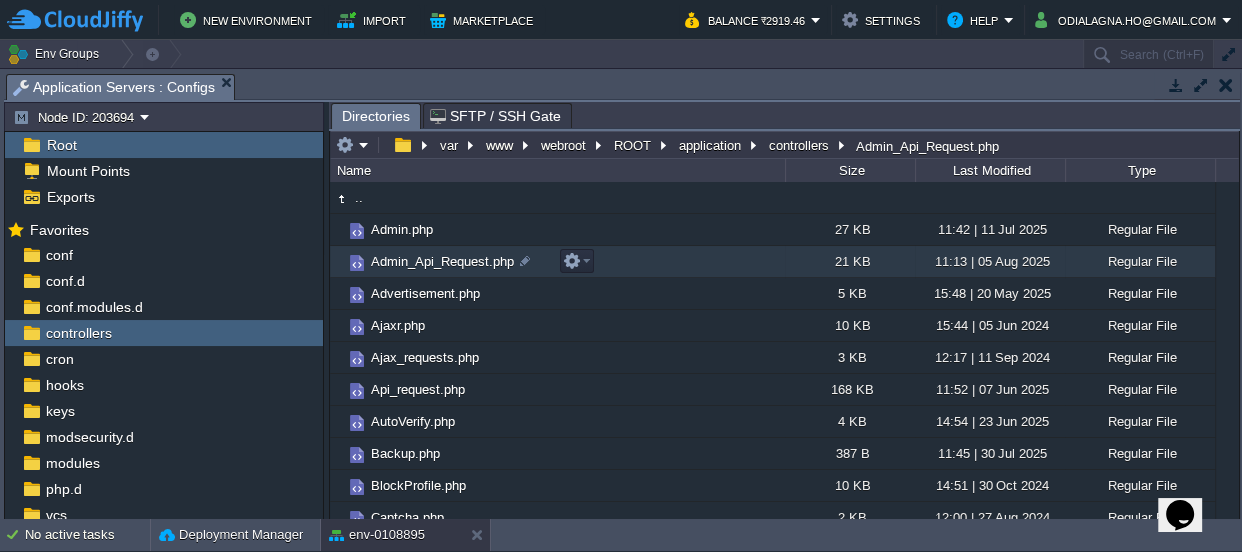 click on "Admin_Api_Request.php" at bounding box center (442, 261) 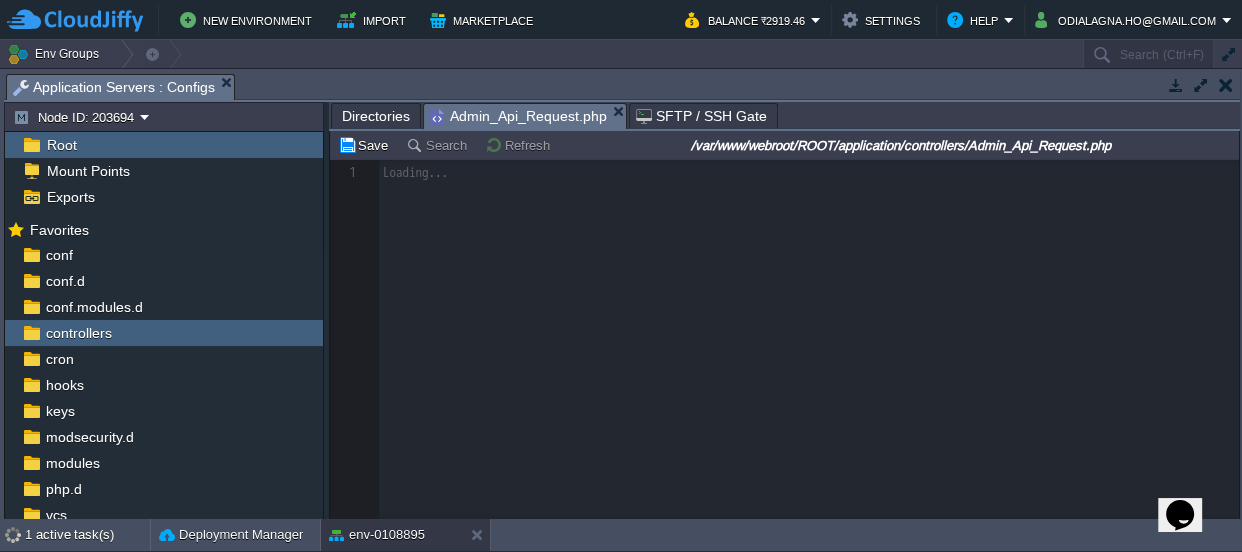scroll, scrollTop: 6, scrollLeft: 0, axis: vertical 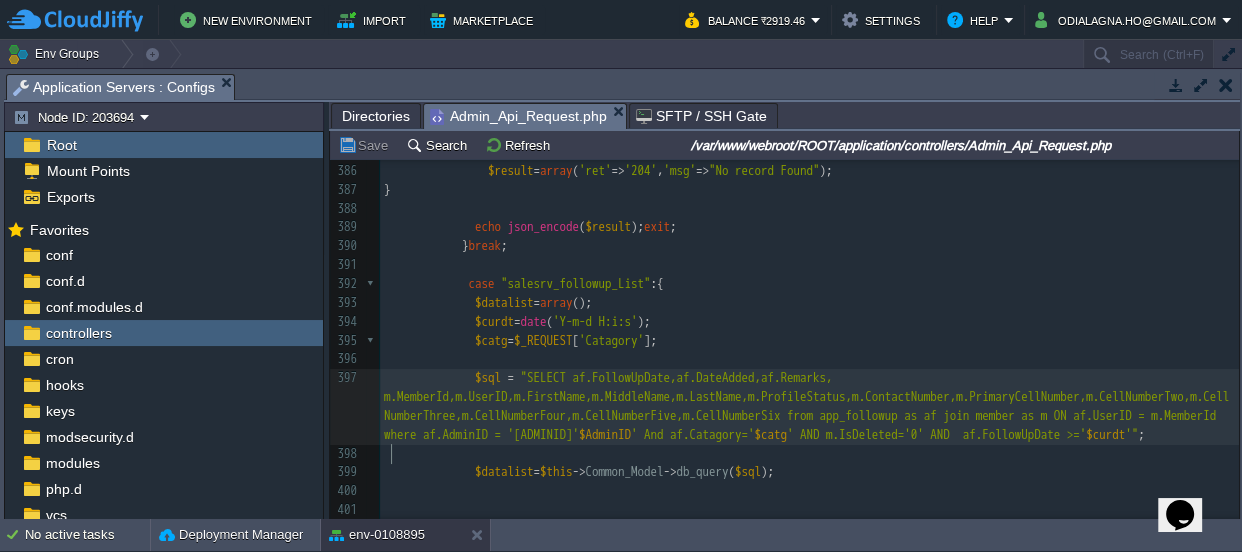 click on "' AND m.IsDeleted='0' AND  af.FollowUpDate >='" at bounding box center (936, 434) 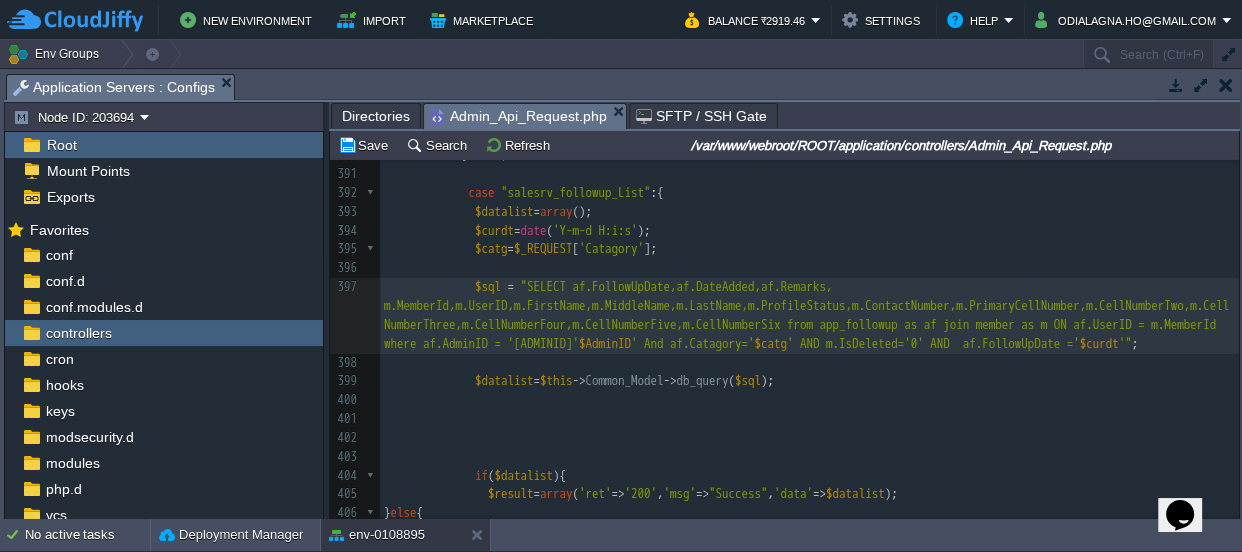 type on "<" 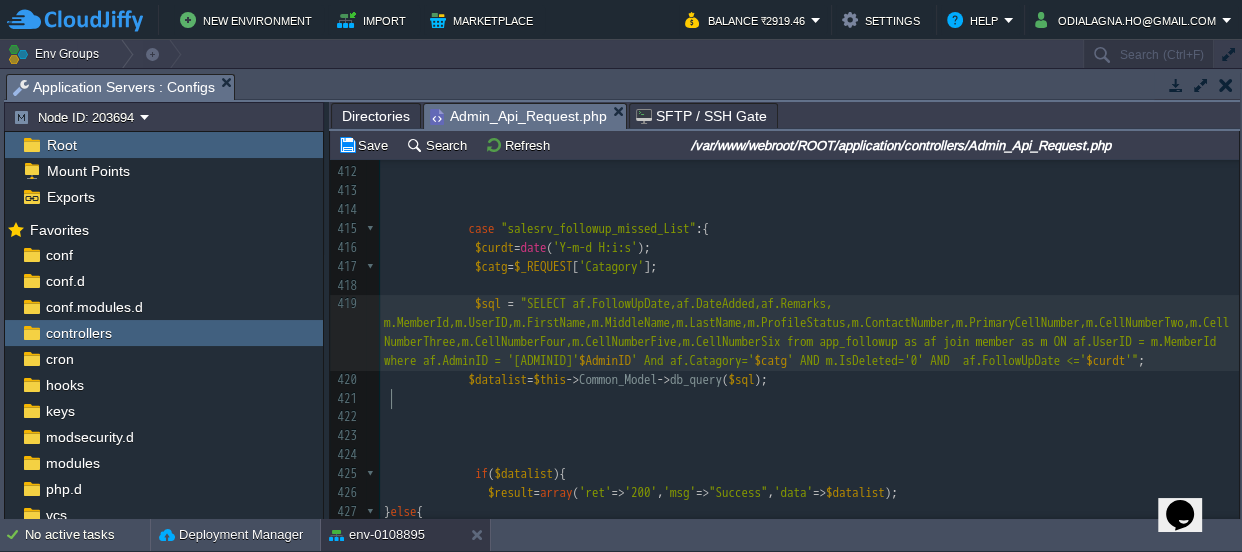 click on "' AND m.IsDeleted='0' AND  af.FollowUpDate <='" at bounding box center [936, 360] 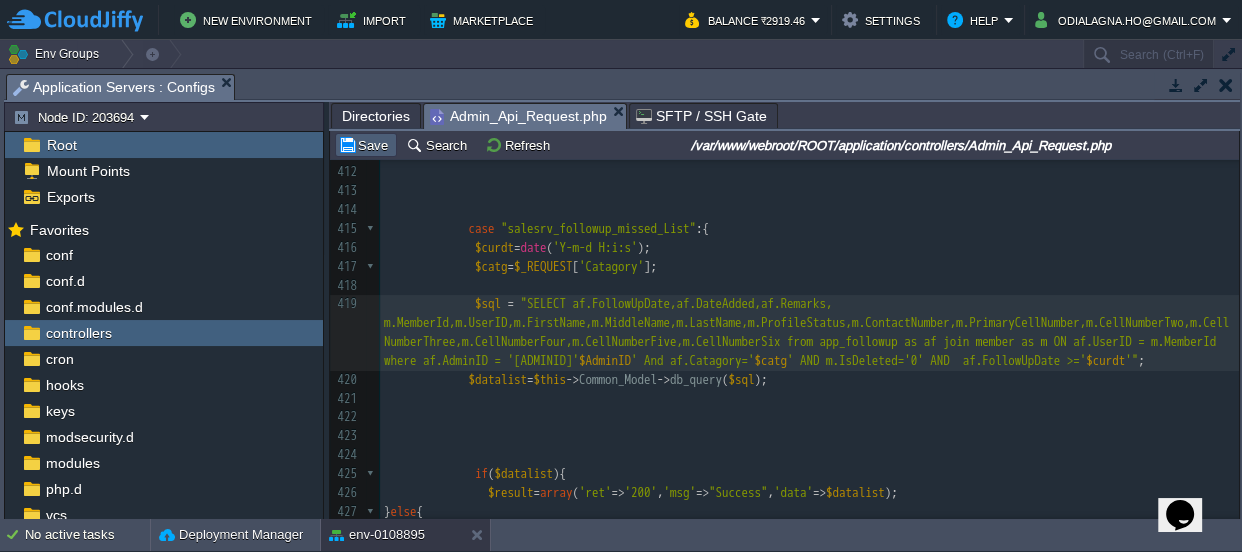 type on ">" 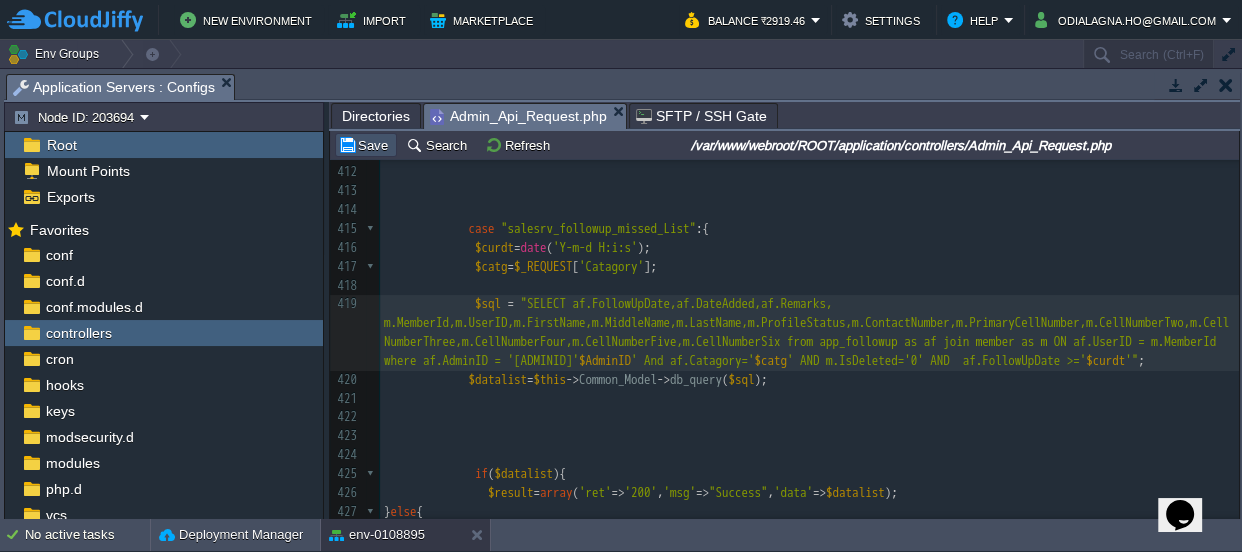 click on "Save" at bounding box center (366, 145) 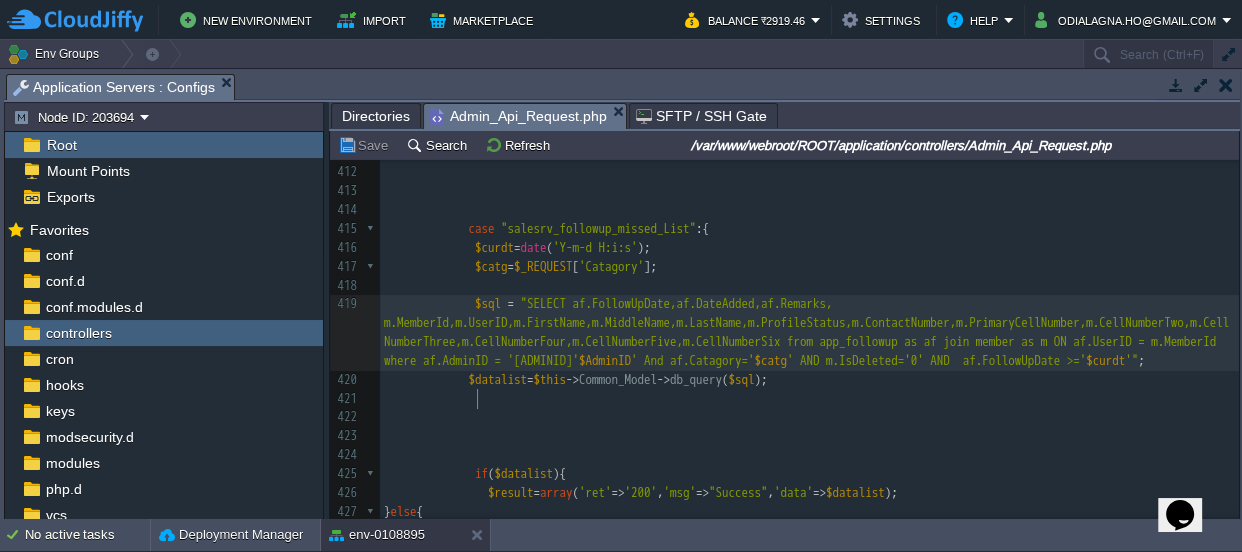 click on "$sql   =   "SELECT af.FollowUpDate,af.DateAdded,af.Remarks, m.MemberId,m.UserID,m.FirstName,m.MiddleName,m.LastName,m.ProfileStatus,m.ContactNumber,m.PrimaryCellNumber,m.CellNumberTwo,m.CellNumberThree,m.CellNumberFour,m.CellNumberFive,m.CellNumberSix from app_followup as af join member as m ON af.UserID = m.MemberId where af.AdminID = ' $AdminID ' And af.Catagory=' $catg ' AND m.IsDeleted='0' AND  af.FollowUpDate >=' $curdt '" ;" at bounding box center (809, 332) 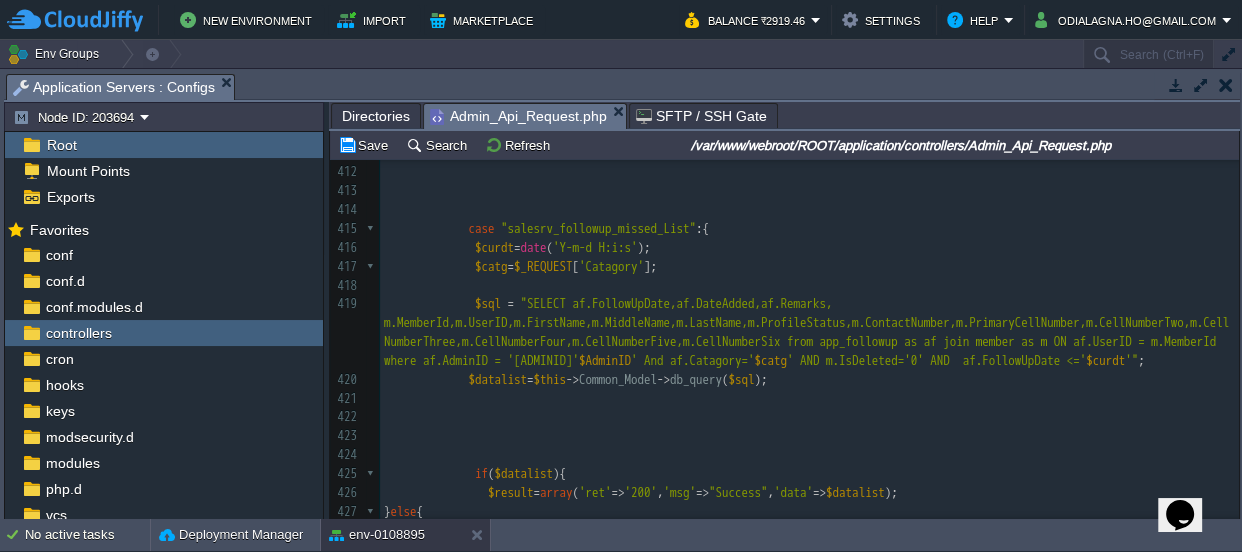 scroll, scrollTop: 7920, scrollLeft: 0, axis: vertical 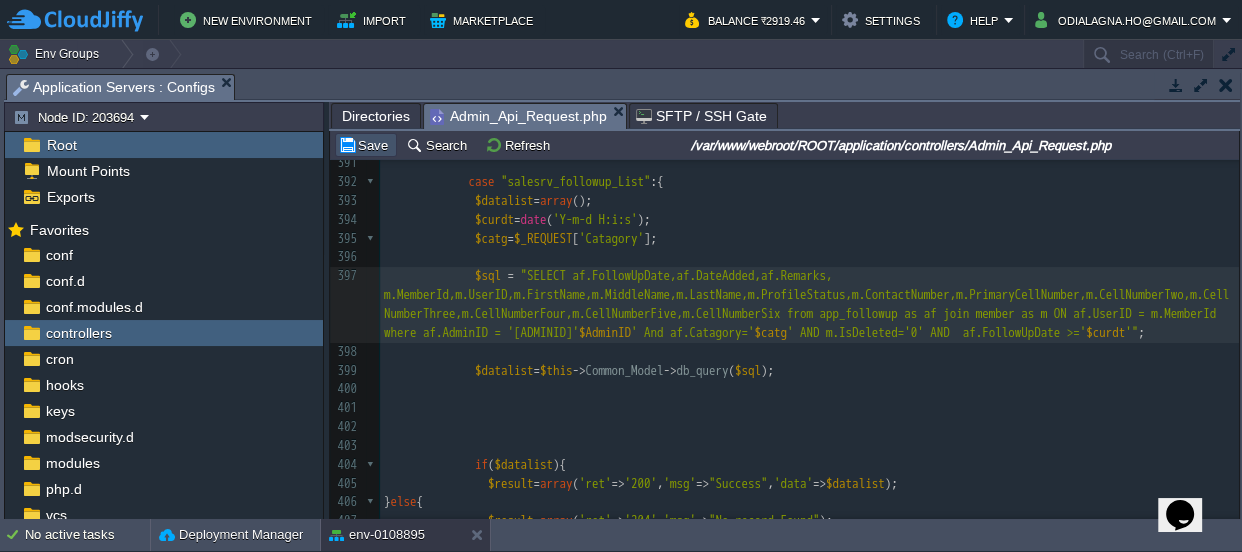 click on "Save" at bounding box center (366, 145) 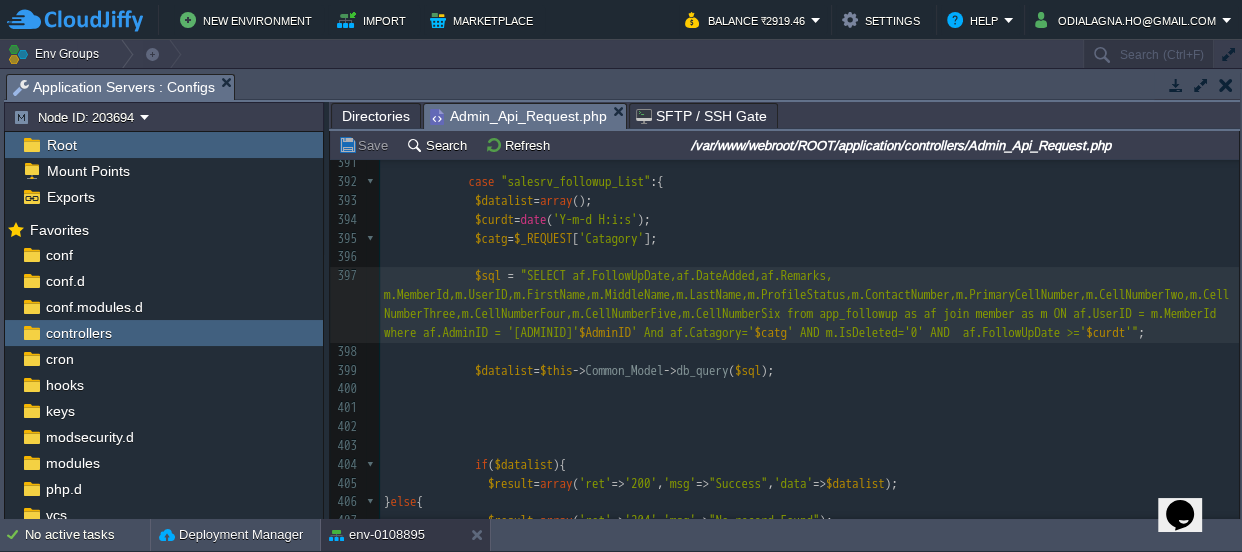 scroll, scrollTop: 7842, scrollLeft: 0, axis: vertical 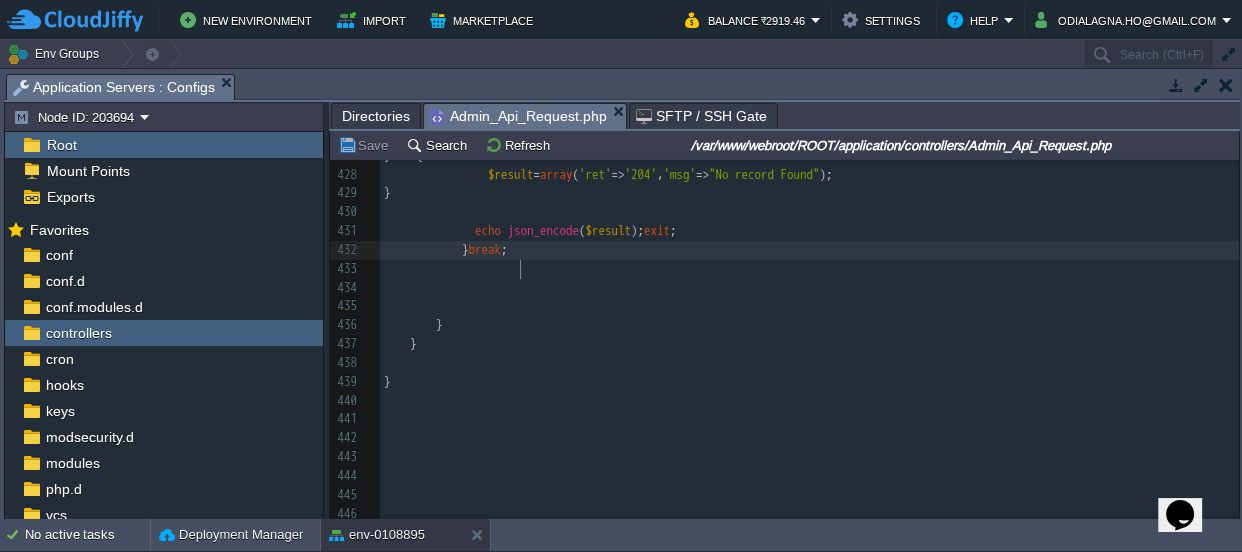 click on "} break ;" at bounding box center (809, 250) 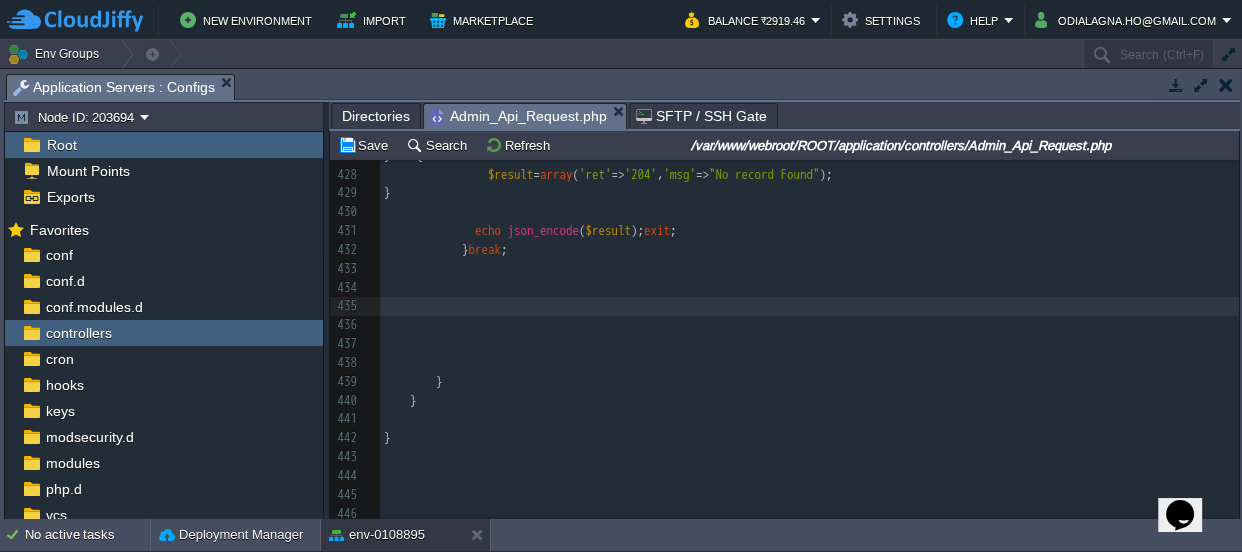 scroll, scrollTop: 8288, scrollLeft: 0, axis: vertical 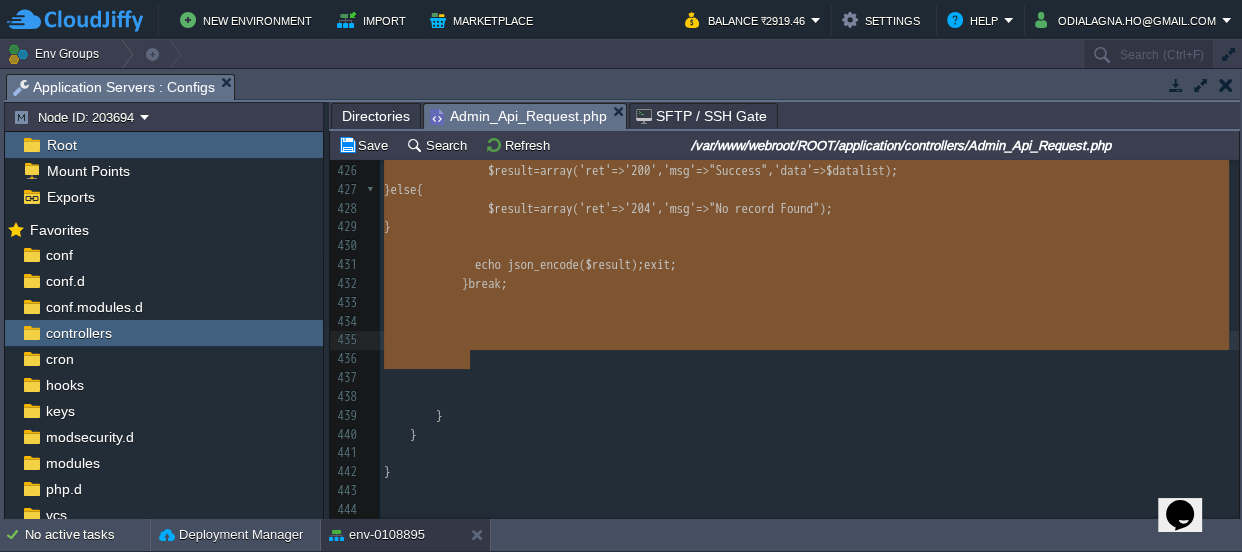 type on "case "salesrv_followup_missed_List":{
$curdt=date('Y-m-d H:i:s');
$catg=$_REQUEST['Catagory'];
$sql = "SELECT af.FollowUpDate,af.DateAdded,af.Remarks, m.MemberId,m.UserID,m.FirstName,m.MiddleName,m.LastName,m.ProfileStatus,m.ContactNumber,m.PrimaryCellNumber,m.CellNumberTwo,m.CellNumberThree,m.CellNumberFour,m.CellNumberFive,m.CellNumberSix from app_followup as af join member as m ON af.UserID = m.MemberId where af.AdminID = '$AdminID' And af.Catagory='$catg' AND m.IsDeleted='0' AND  af.FollowUpDate <='$curdt'";
$datalist=$this->Common_Model->db_query($sql);
if($datalist){
$result=array('ret'=>'200','msg'=>'Success','data'=>$datalist);
}else{
$result=array('ret'=>'204','msg'=>'No record Found');
}
echo json_encode($result);exit;
}break;" 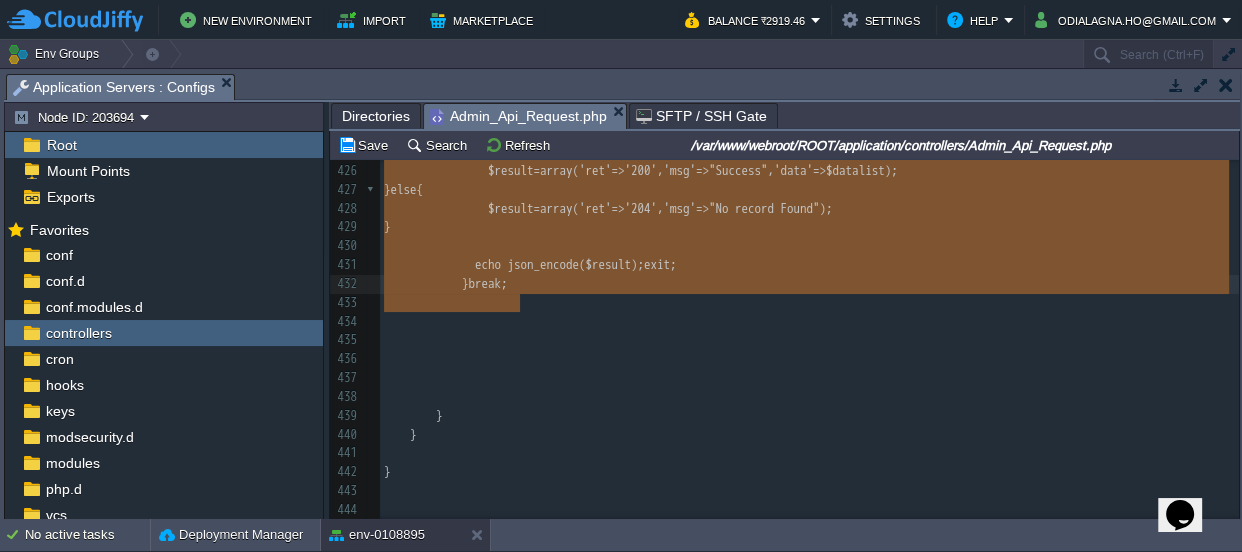 drag, startPoint x: 476, startPoint y: 230, endPoint x: 539, endPoint y: 301, distance: 94.92102 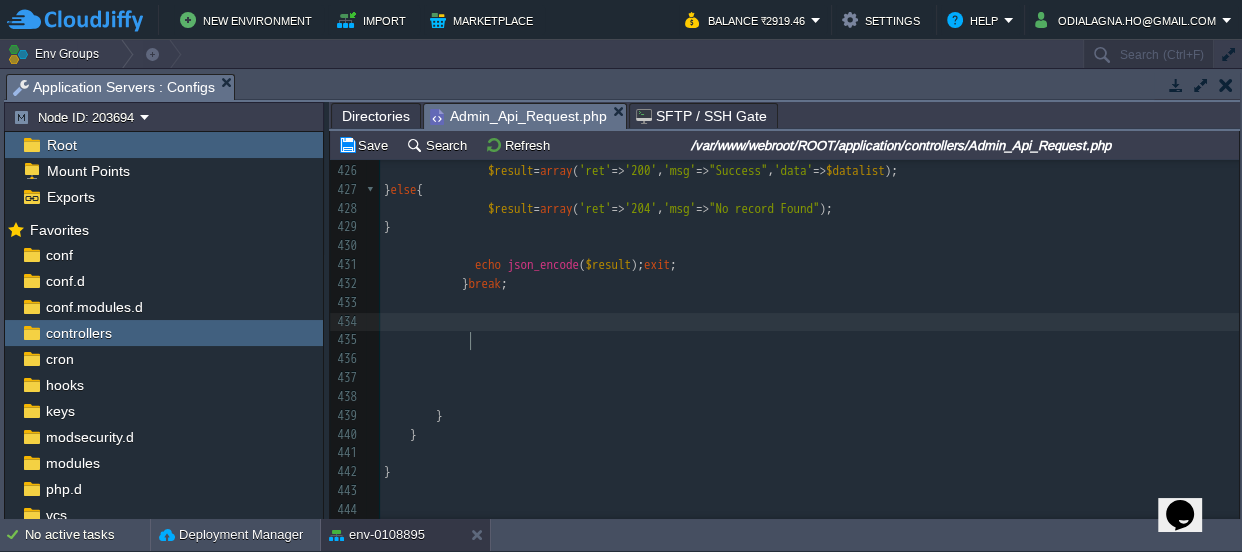 click at bounding box center [809, 322] 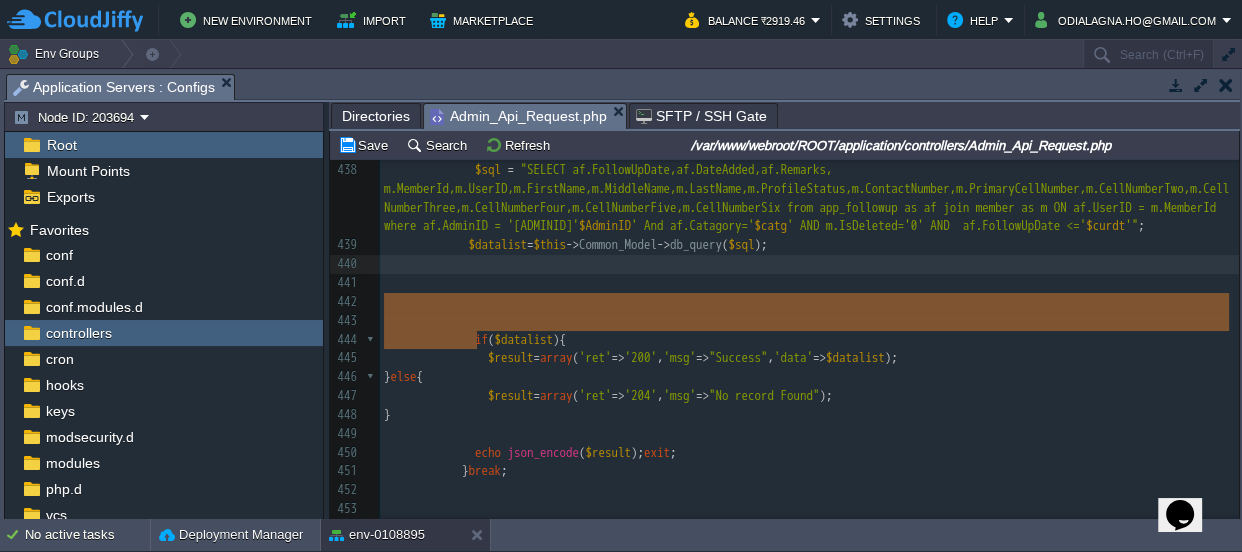 drag, startPoint x: 504, startPoint y: 344, endPoint x: 375, endPoint y: 309, distance: 133.66376 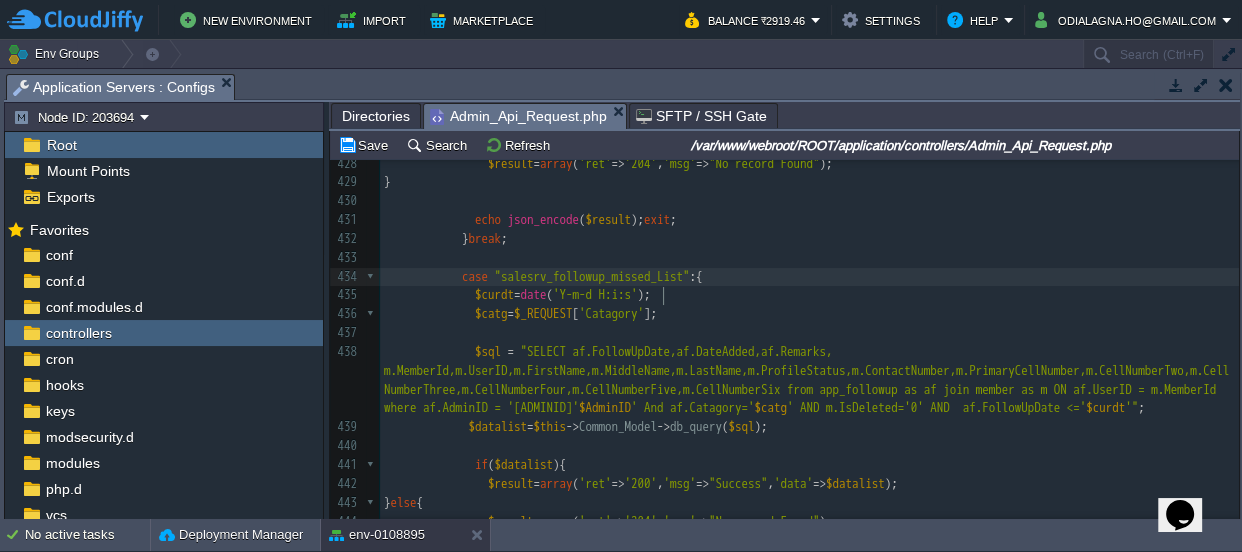 click on "x   407                   $result = array ( 'ret' => '204' , 'msg' => "No record Found" ); 408               } 409                410                echo   json_encode ( $result ); exit ; 411                } break ; 412              413              414              415               case   "salesrv_followup_missed_List" :{      416                $curdt = date ( 'Y-m-d H:i:s' ); 417                $catg = $_REQUEST [ 'Catagory' ]; 418                 419                $sql   =   "SELECT af.FollowUpDate,af.DateAdded,af.Remarks, m.MemberId,m.UserID,m.FirstName,m.MiddleName,m.LastName,m.ProfileStatus,m.ContactNumber,m.PrimaryCellNumber,m.CellNumberTwo,m.CellNumberThree,m.CellNumberFour,m.CellNumberFive,m.CellNumberSix from app_followup as af join member as m ON af.UserID = m.MemberId where af.AdminID = ' $AdminID ' And af.Catagory=' $catg ' AND m.IsDeleted='0' AND  af.FollowUpDate <=' $curdt '" ;  420               $datalist = $this" at bounding box center (809, 324) 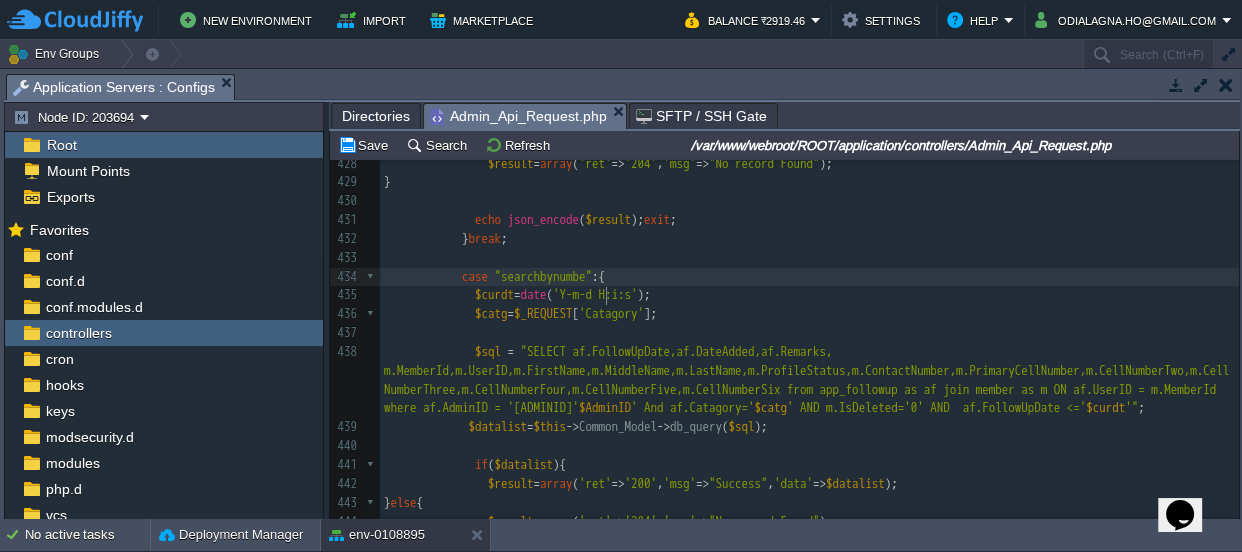 type on "searchbynumber" 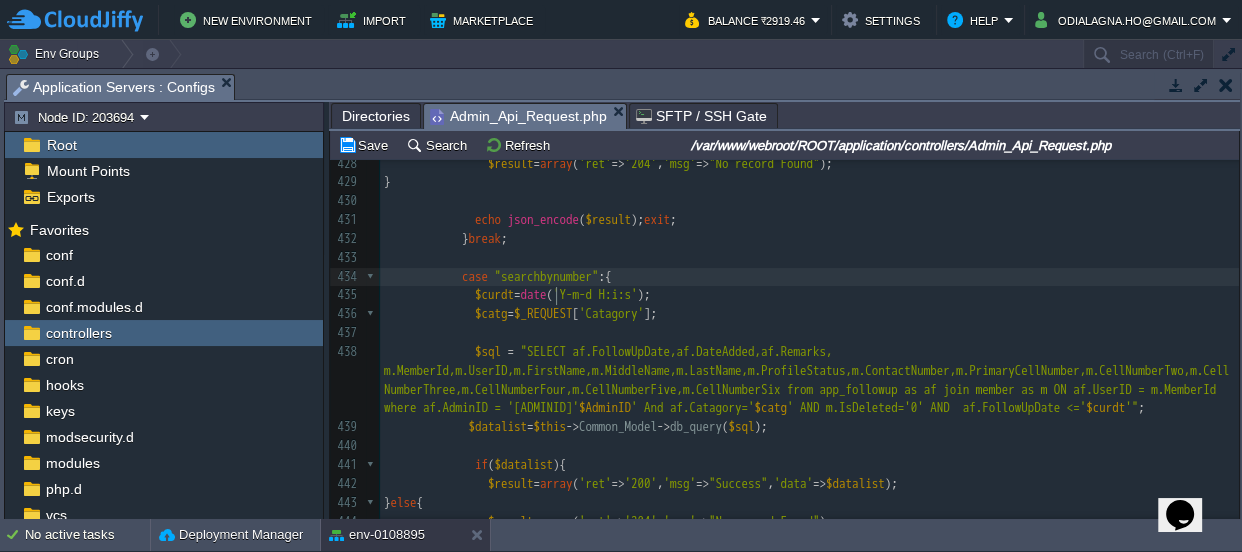 type on "_" 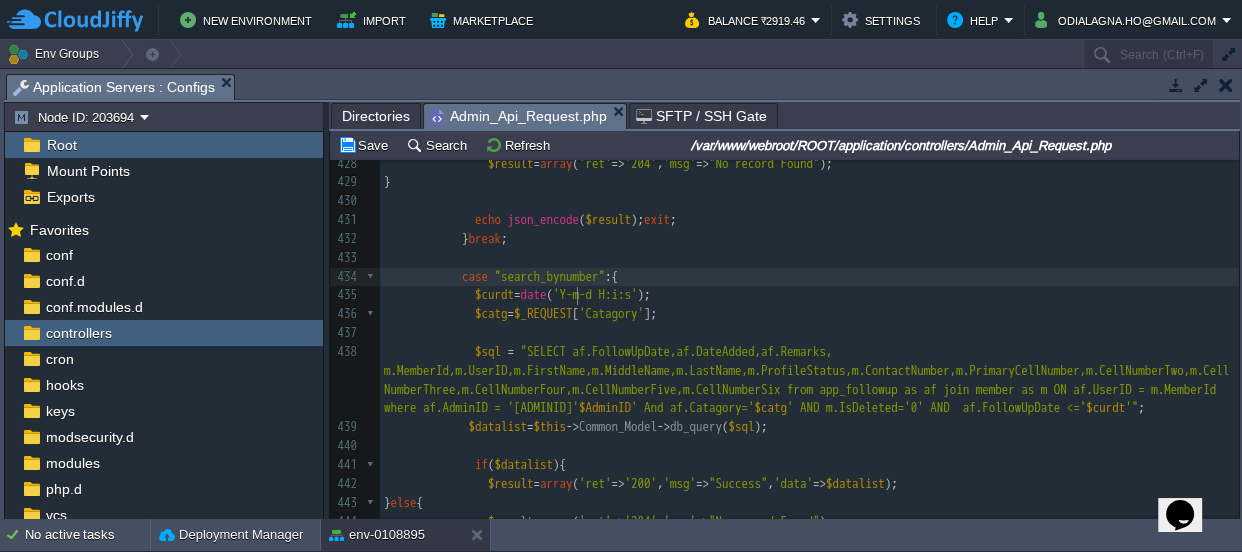 type on "_" 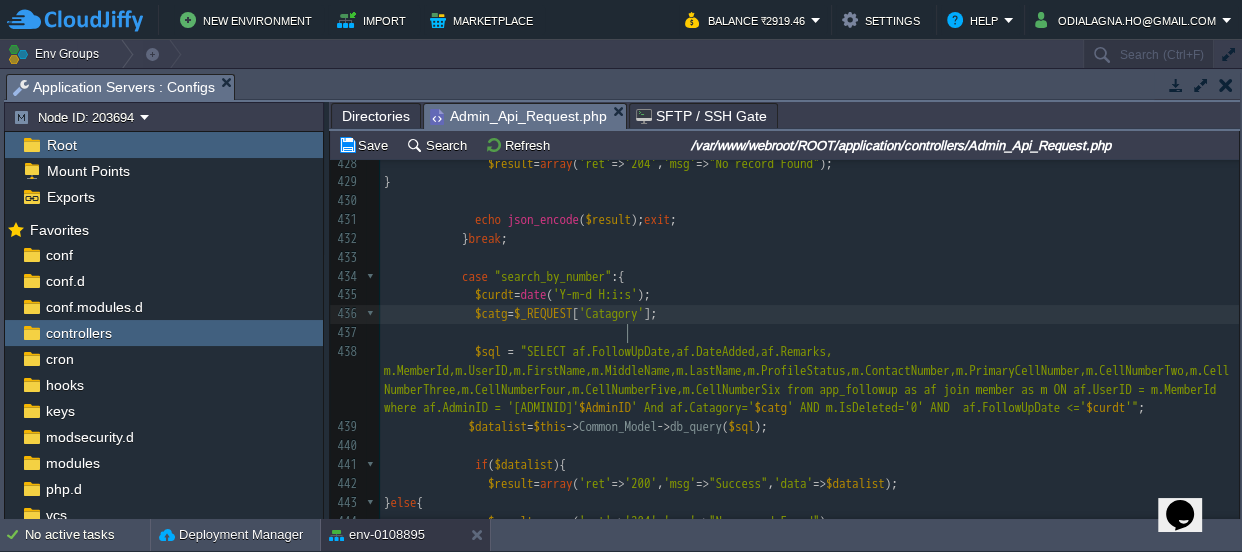 click on "x   407                   $result = array ( 'ret' => '204' , 'msg' => "No record Found" ); 408               } 409                410                echo   json_encode ( $result ); exit ; 411                } break ; 412              413              414              415               case   "salesrv_followup_missed_List" :{      416                $curdt = date ( 'Y-m-d H:i:s' ); 417                $catg = $_REQUEST [ 'Catagory' ]; 418                 419                $sql   =   "SELECT af.FollowUpDate,af.DateAdded,af.Remarks, m.MemberId,m.UserID,m.FirstName,m.MiddleName,m.LastName,m.ProfileStatus,m.ContactNumber,m.PrimaryCellNumber,m.CellNumberTwo,m.CellNumberThree,m.CellNumberFour,m.CellNumberFive,m.CellNumberSix from app_followup as af join member as m ON af.UserID = m.MemberId where af.AdminID = ' $AdminID ' And af.Catagory=' $catg ' AND m.IsDeleted='0' AND  af.FollowUpDate <=' $curdt '" ;  420               $datalist = $this" at bounding box center (809, 324) 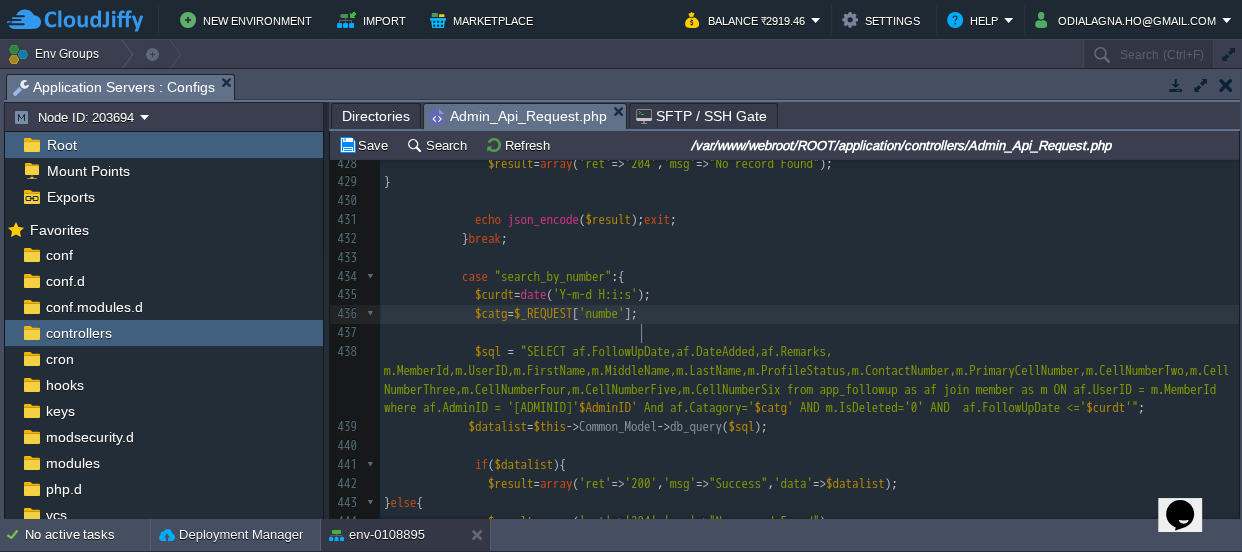 type on "number" 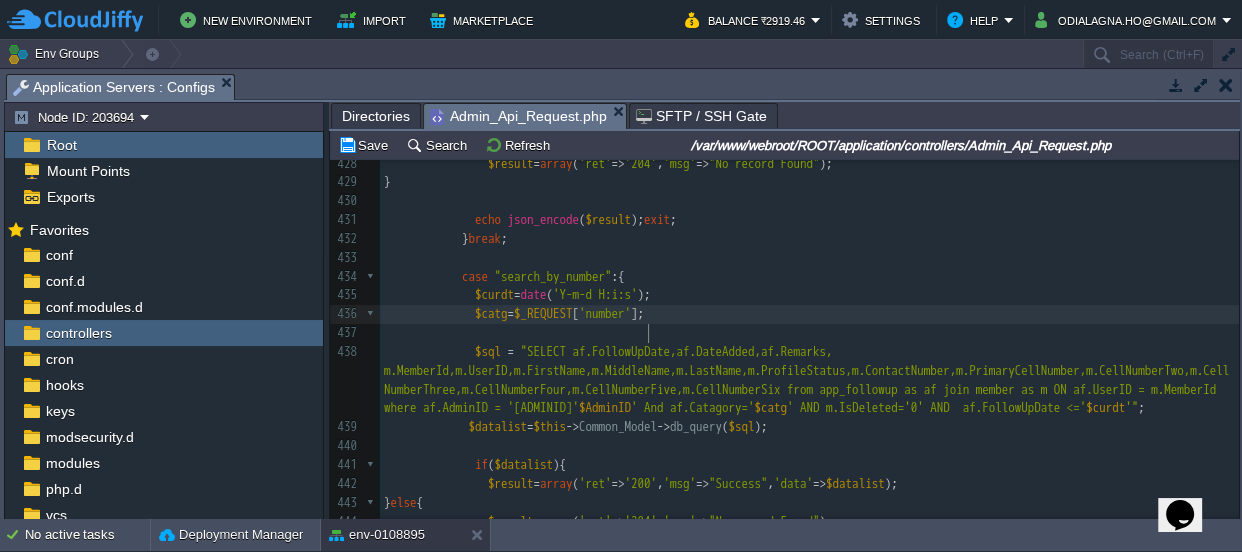 scroll, scrollTop: 6, scrollLeft: 42, axis: both 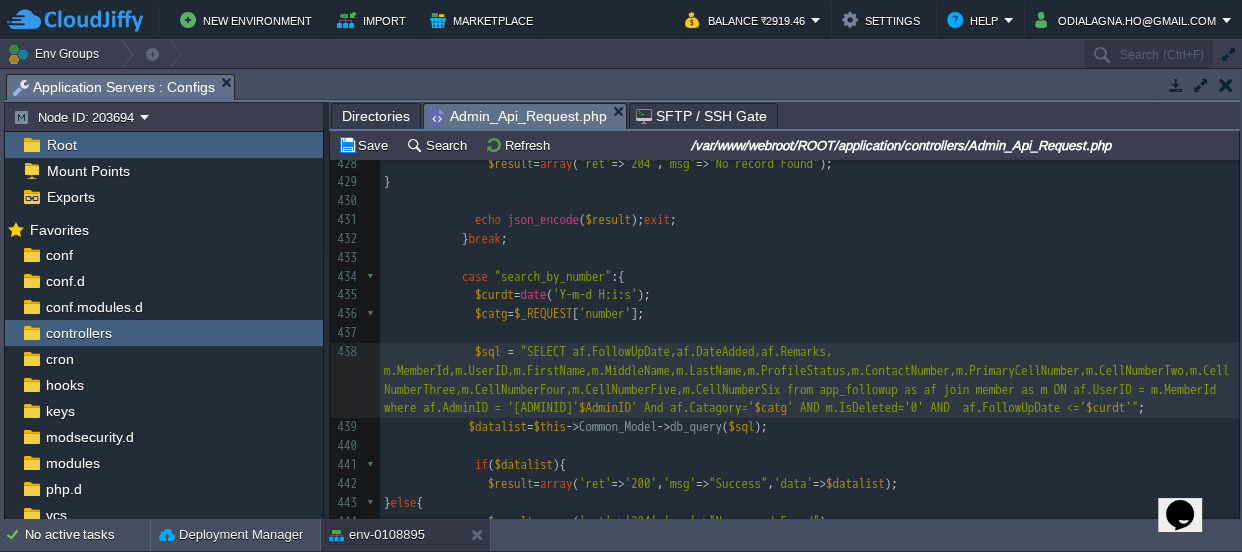 click on ""SELECT af.FollowUpDate,af.DateAdded,af.Remarks, m.MemberId,m.UserID,m.FirstName,m.MiddleName,m.LastName,m.ProfileStatus,m.ContactNumber,m.PrimaryCellNumber,m.CellNumberTwo,m.CellNumberThree,m.CellNumberFour,m.CellNumberFive,m.CellNumberSix from app_followup as af join member as m ON af.UserID = m.MemberId where af.AdminID = '[ADMINID]'" at bounding box center [806, 380] 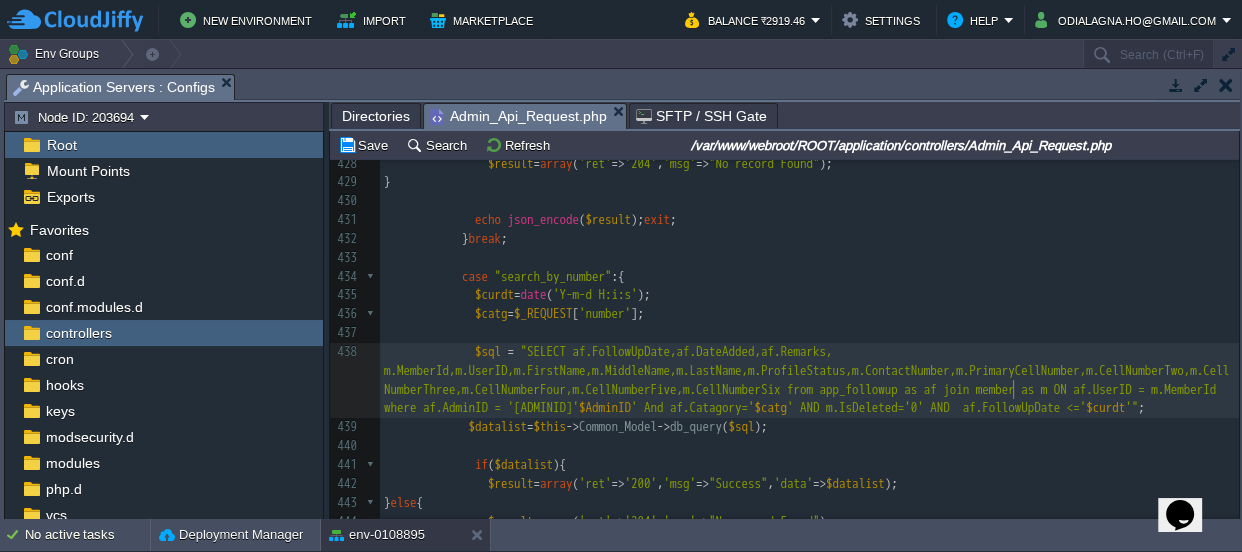 click on "x   407                   $result = array ( 'ret' => '204' , 'msg' => "No record Found" ); 408               } 409                410                echo   json_encode ( $result ); exit ; 411                } break ; 412              413              414              415               case   "salesrv_followup_missed_List" :{      416                $curdt = date ( 'Y-m-d H:i:s' ); 417                $catg = $_REQUEST [ 'Catagory' ]; 418                 419                $sql   =   "SELECT af.FollowUpDate,af.DateAdded,af.Remarks, m.MemberId,m.UserID,m.FirstName,m.MiddleName,m.LastName,m.ProfileStatus,m.ContactNumber,m.PrimaryCellNumber,m.CellNumberTwo,m.CellNumberThree,m.CellNumberFour,m.CellNumberFive,m.CellNumberSix from app_followup as af join member as m ON af.UserID = m.MemberId where af.AdminID = ' $AdminID ' And af.Catagory=' $catg ' AND m.IsDeleted='0' AND  af.FollowUpDate <=' $curdt '" ;  420               $datalist = $this" at bounding box center (809, 324) 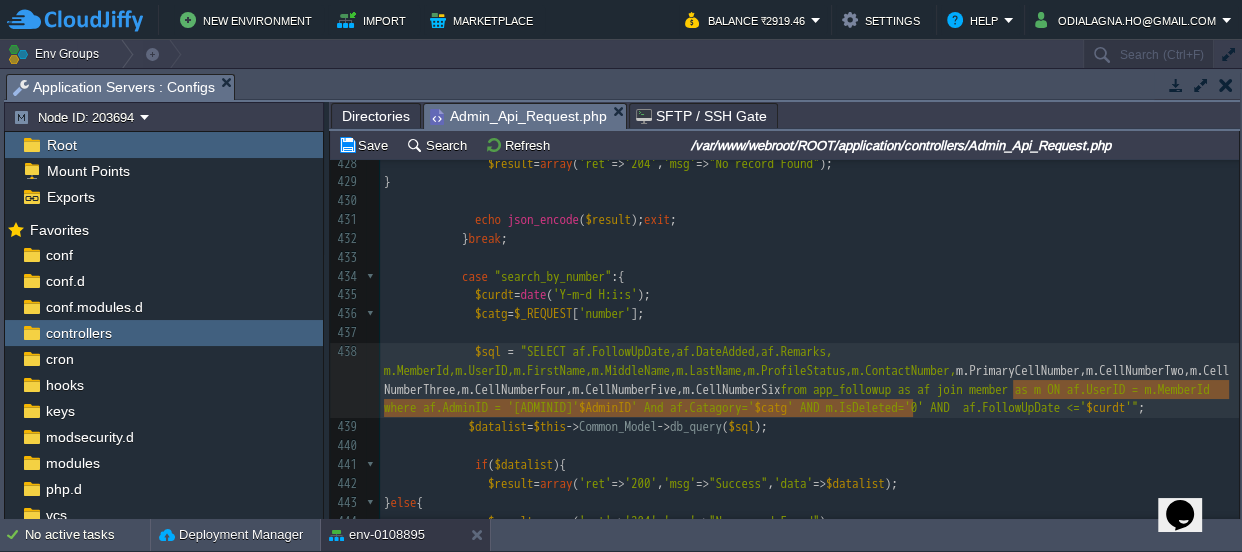 type on "m.PrimaryCellNumber,m.CellNumberTwo,m.CellNumberThree,m.CellNumberFour,m.CellNumberFive,m.CellNumberSix" 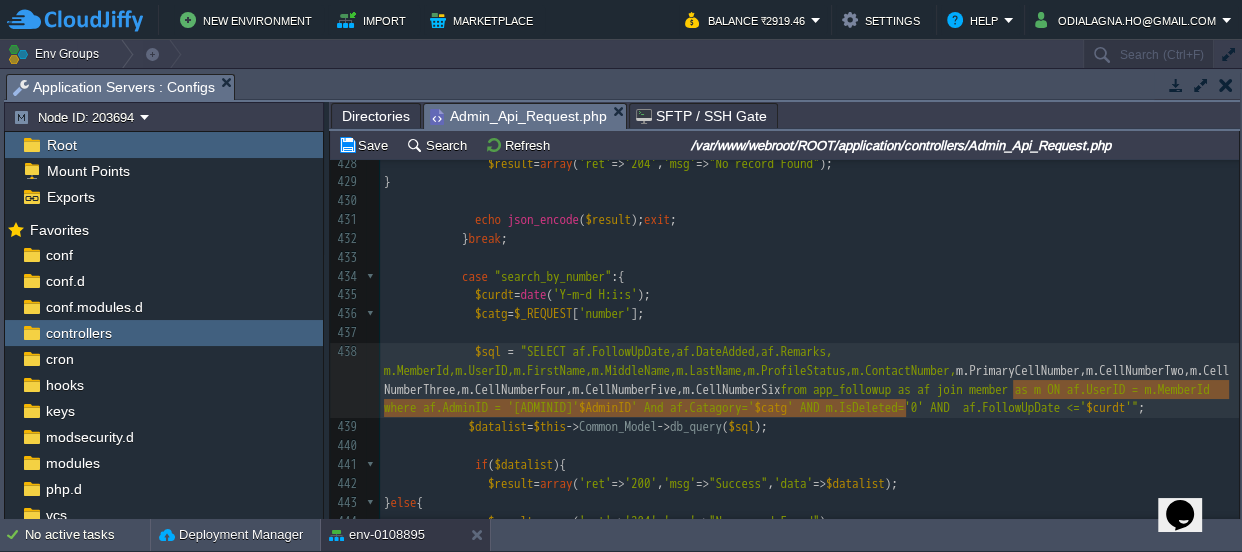 drag, startPoint x: 1010, startPoint y: 389, endPoint x: 908, endPoint y: 407, distance: 103.57606 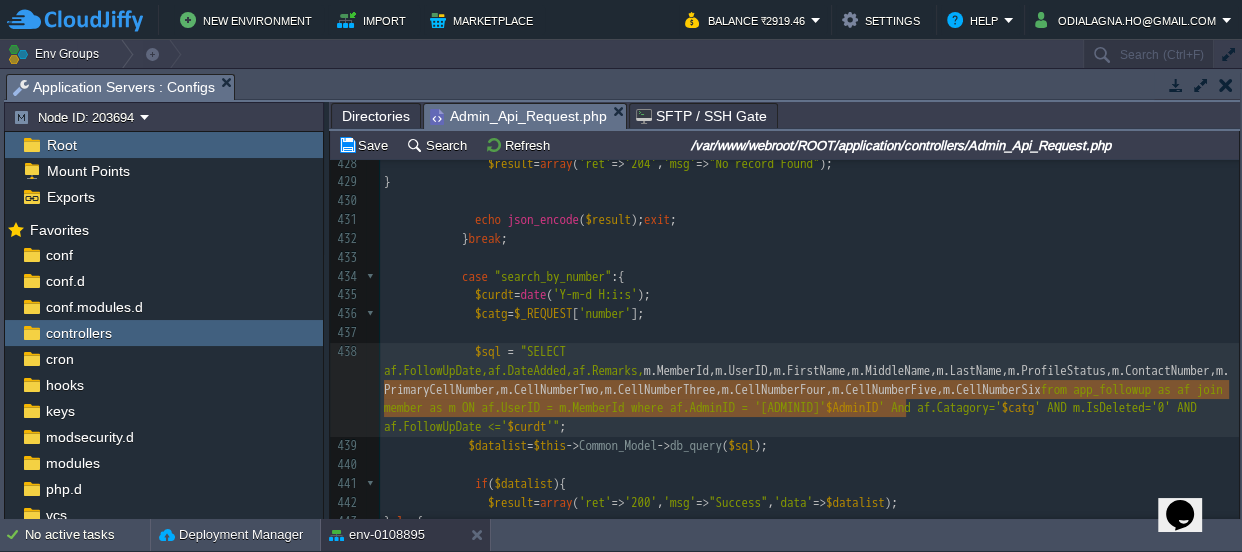 drag, startPoint x: 381, startPoint y: 387, endPoint x: 908, endPoint y: 409, distance: 527.459 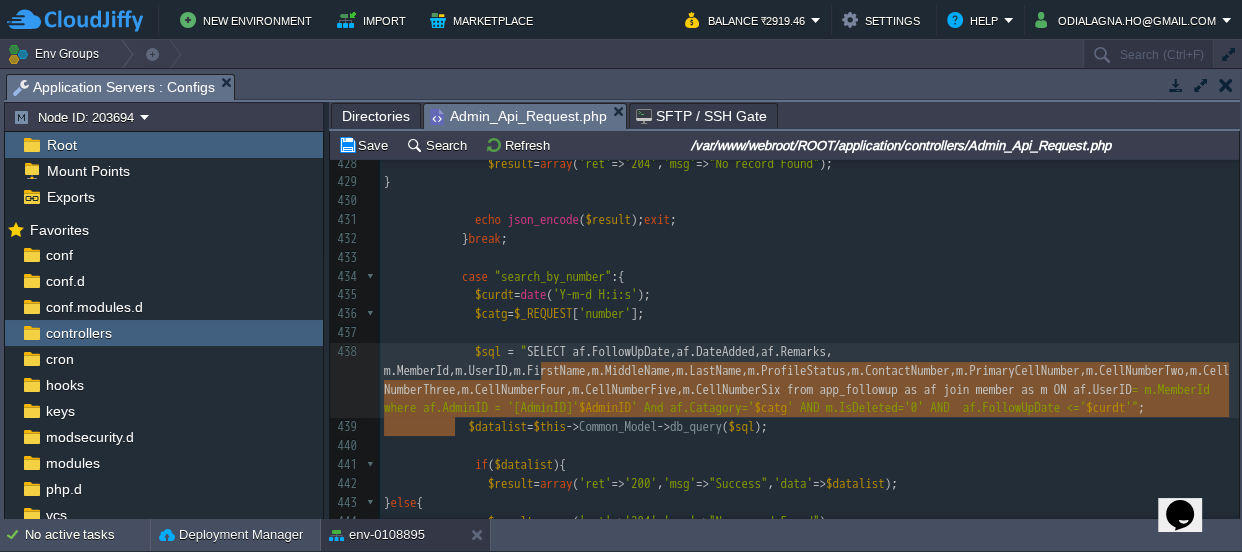 type on "SELECT af.FollowUpDate,af.DateAdded,af.Remarks, m.MemberId,m.UserID,m.FirstName,m.MiddleName,m.LastName,m.ProfileStatus,m.ContactNumber,m.PrimaryCellNumber,m.CellNumberTwo,m.CellNumberThree,m.CellNumberFour,m.CellNumberFive,m.CellNumberSix from app_followup as af join member as m ON af.UserID = m.MemberId where af.AdminID = '$AdminID' And af.Catagory='$catg' AND m.IsDeleted='0' AND  af.FollowUpDate <='$curdt'" 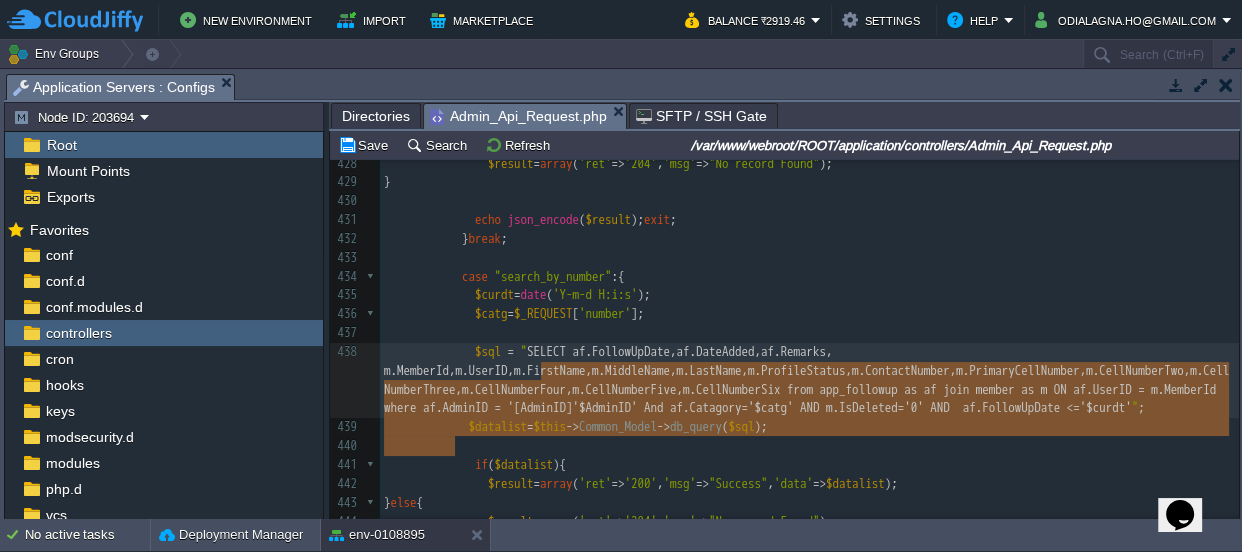 drag, startPoint x: 540, startPoint y: 369, endPoint x: 453, endPoint y: 437, distance: 110.42192 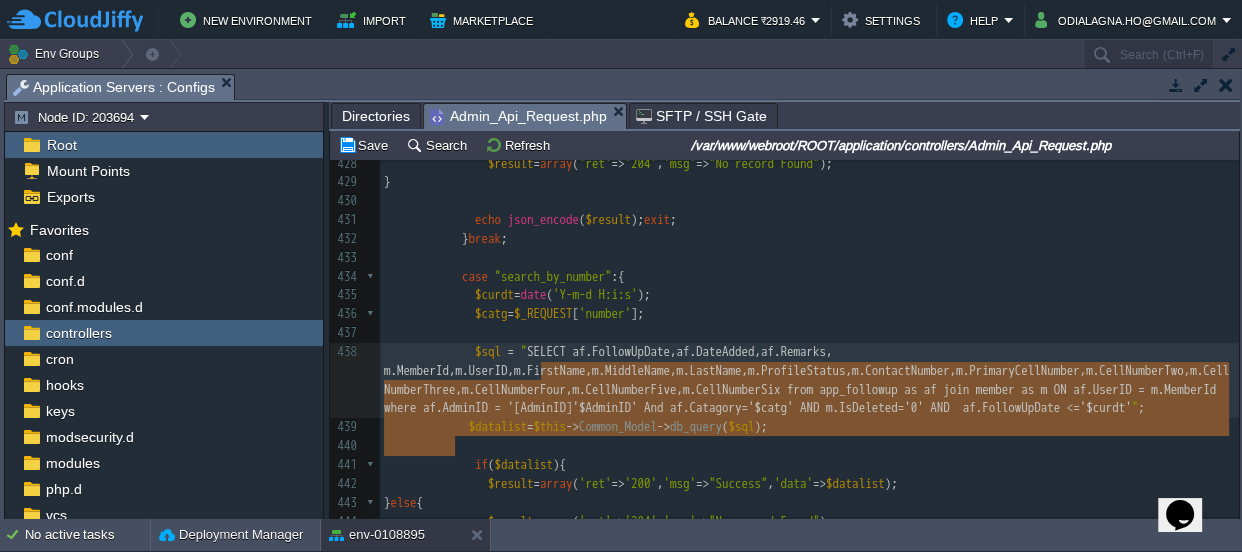 scroll, scrollTop: 8711, scrollLeft: 0, axis: vertical 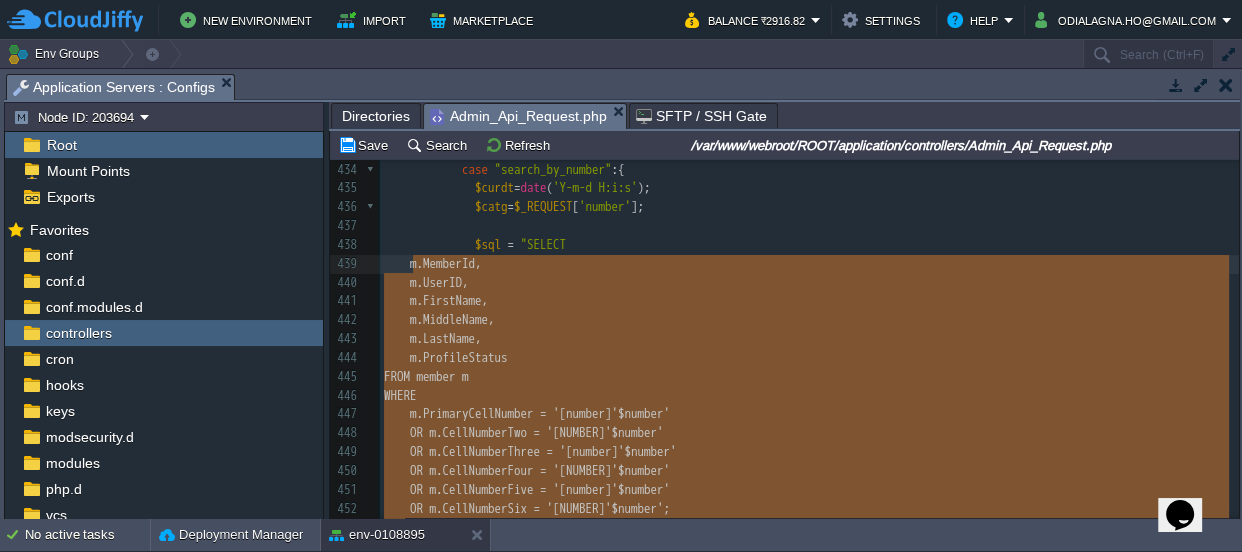 drag, startPoint x: 404, startPoint y: 328, endPoint x: 396, endPoint y: 203, distance: 125.25574 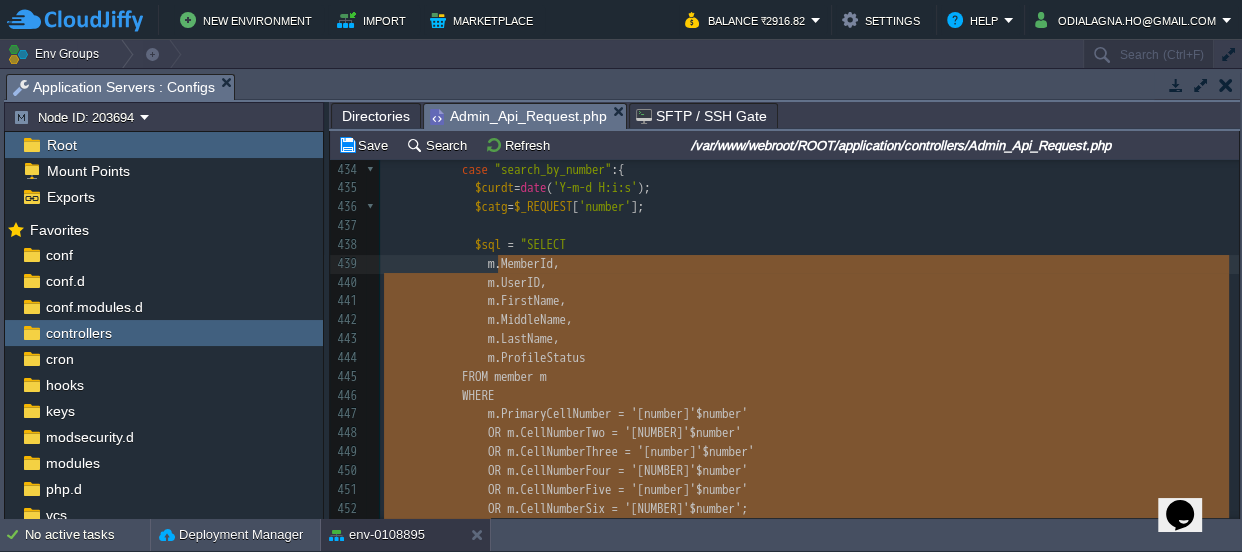 type on "m.MemberId,
m.UserID,
m.FirstName,
m.MiddleName,
m.LastName,
m.ProfileStatus
FROM member m
WHERE
m.PrimaryCellNumber = '[PHONE]'
OR m.CellNumberTwo = '[PHONE]'
OR m.CellNumberThree = '[PHONE]'
OR m.CellNumberFour = '[PHONE]'
OR m.CellNumberFive = '[PHONE]'
OR m.CellNumberSix = '[PHONE]';" 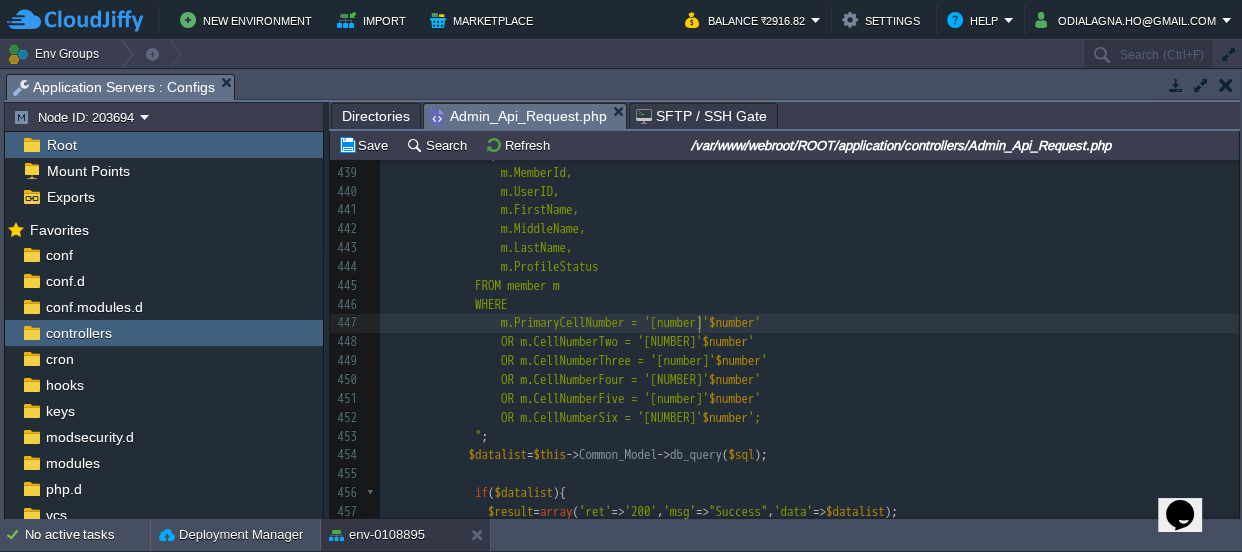 click on "x   423               424                425                if ( $datalist ){ 426                   $result = array ( 'ret' => '200' , 'msg' => "Success" , 'data' => $datalist ); 427               } else { 428                   $result = array ( 'ret' => '204' , 'msg' => "No record Found" ); 429               } 430                431                echo   json_encode ( $result ); exit ; 432                } break ; 433              434              case   "search_by_number" :{       435                $curdt = date ( 'Y-m-d H:i:s' ); 436                $catg = $_REQUEST [ 'number' ]; 437                 438                $sql   =   "SELECT  439                    m.MemberId, 440                    m.UserID, 441                    m.FirstName, 442                    m.MiddleName, 443                    m.LastName, 444                    m.ProfileStatus 445 FROM member m 446" at bounding box center [809, 418] 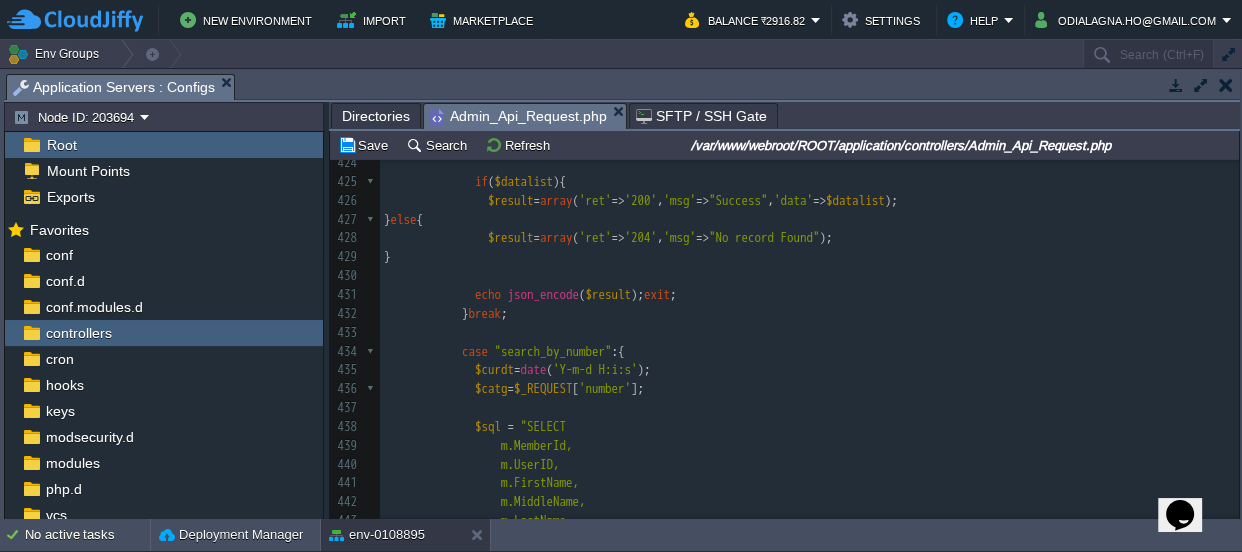 click on "$curdt" at bounding box center [494, 369] 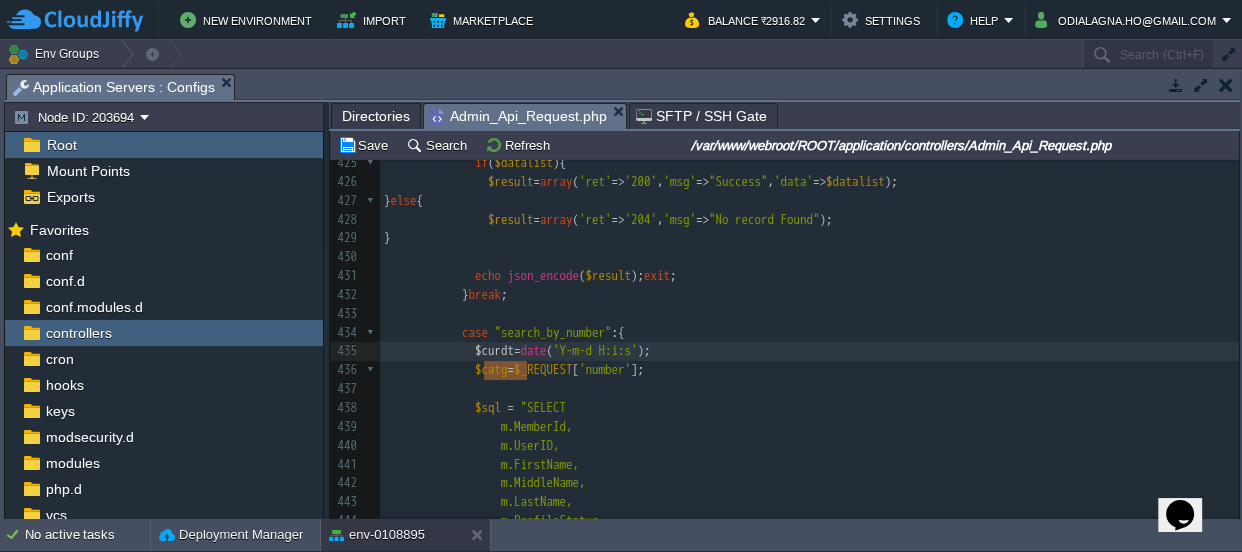 click on "$catg" at bounding box center (491, 369) 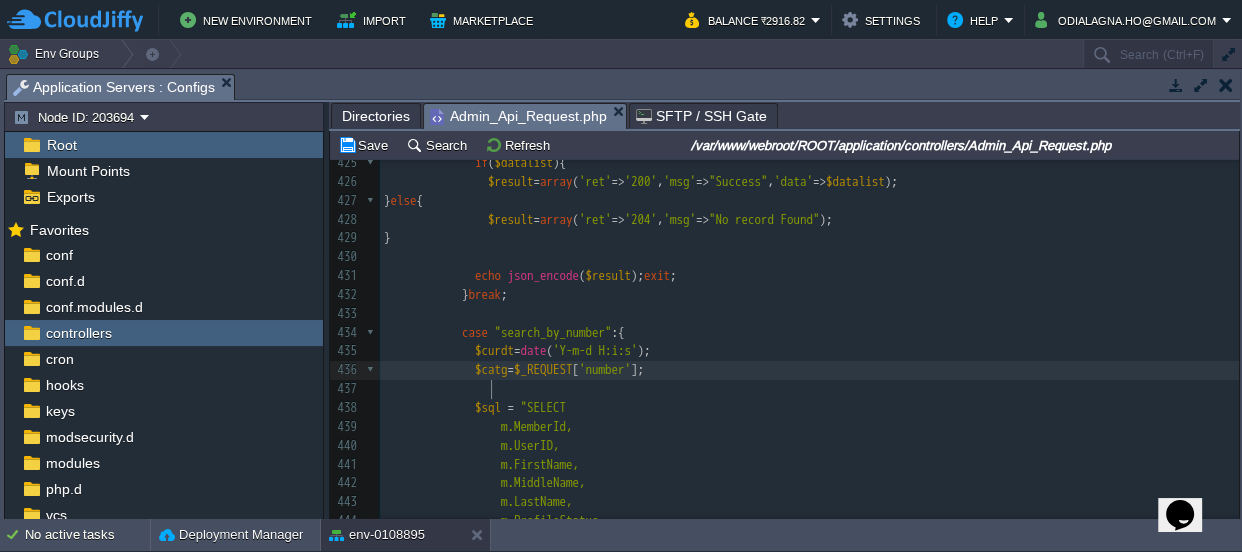 type on "$catg" 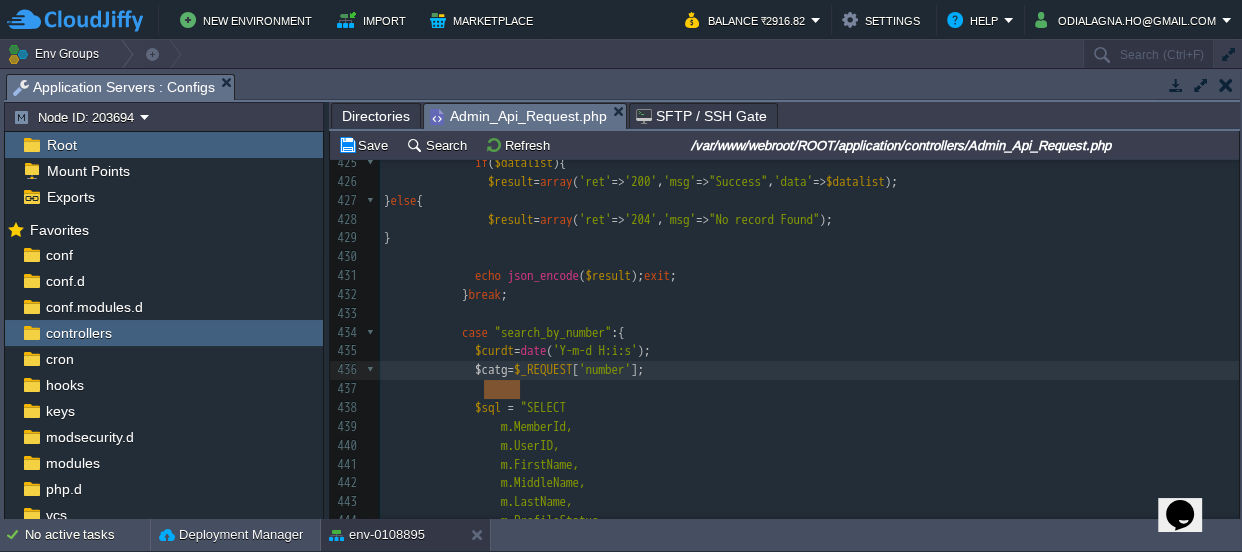 paste 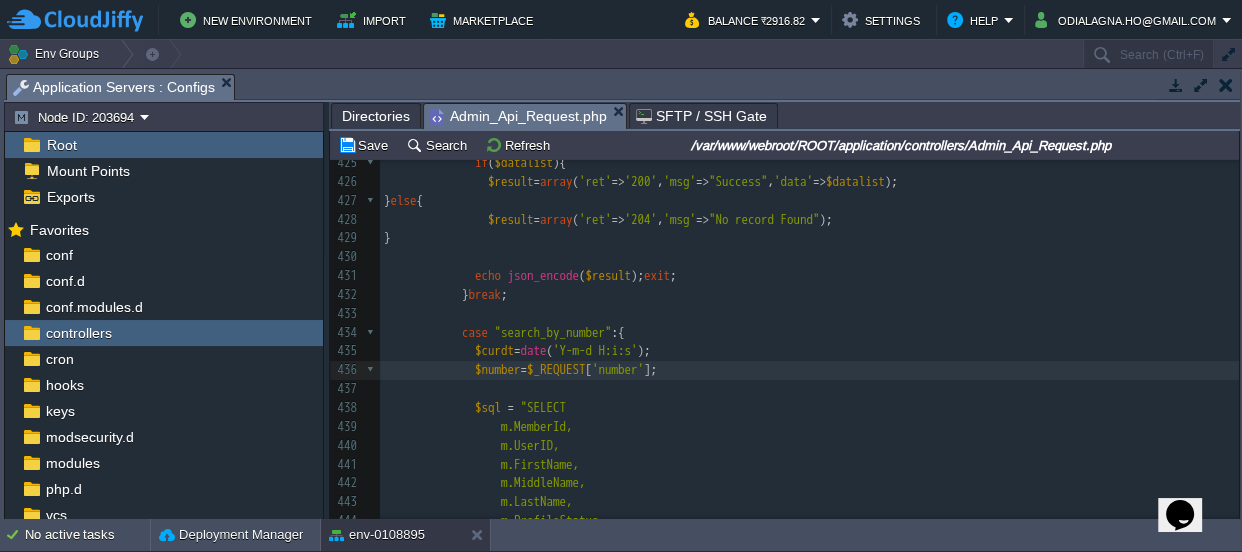 click on "$curdt = date ( 'Y-m-d H:i:s' );" at bounding box center [809, 351] 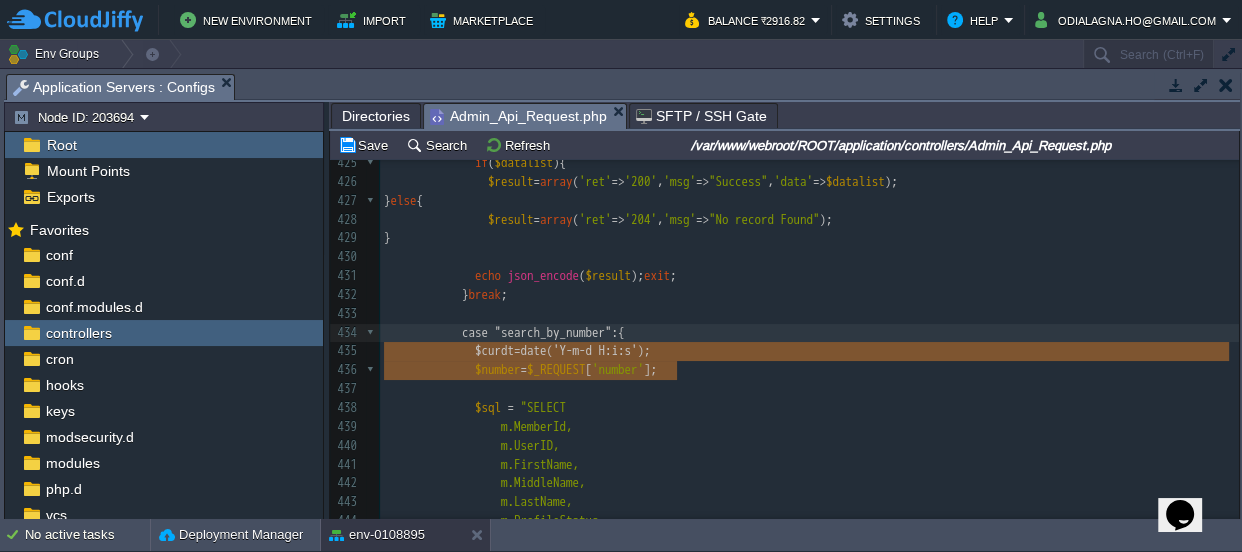 type on "$curdt=date('Y-m-d H:i:s');" 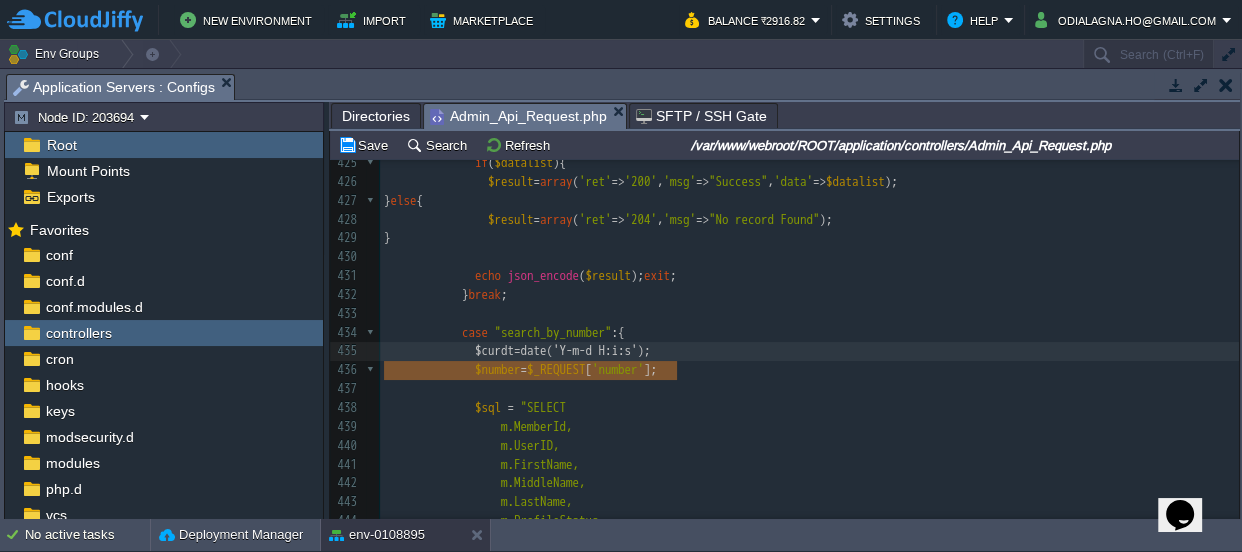 drag, startPoint x: 697, startPoint y: 369, endPoint x: 321, endPoint y: 375, distance: 376.04788 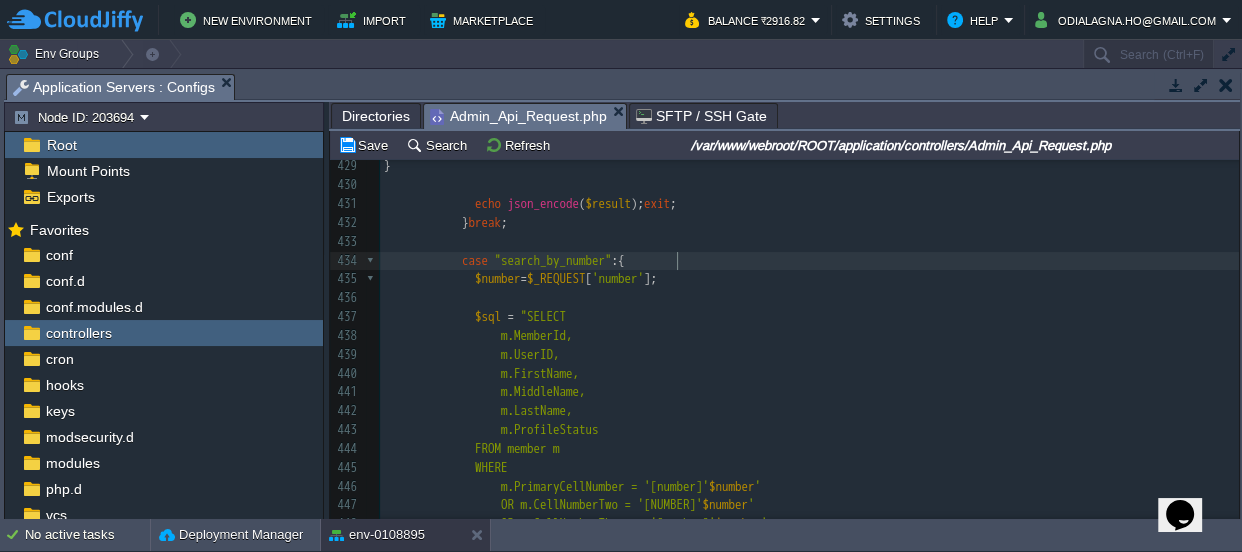 scroll, scrollTop: 8660, scrollLeft: 0, axis: vertical 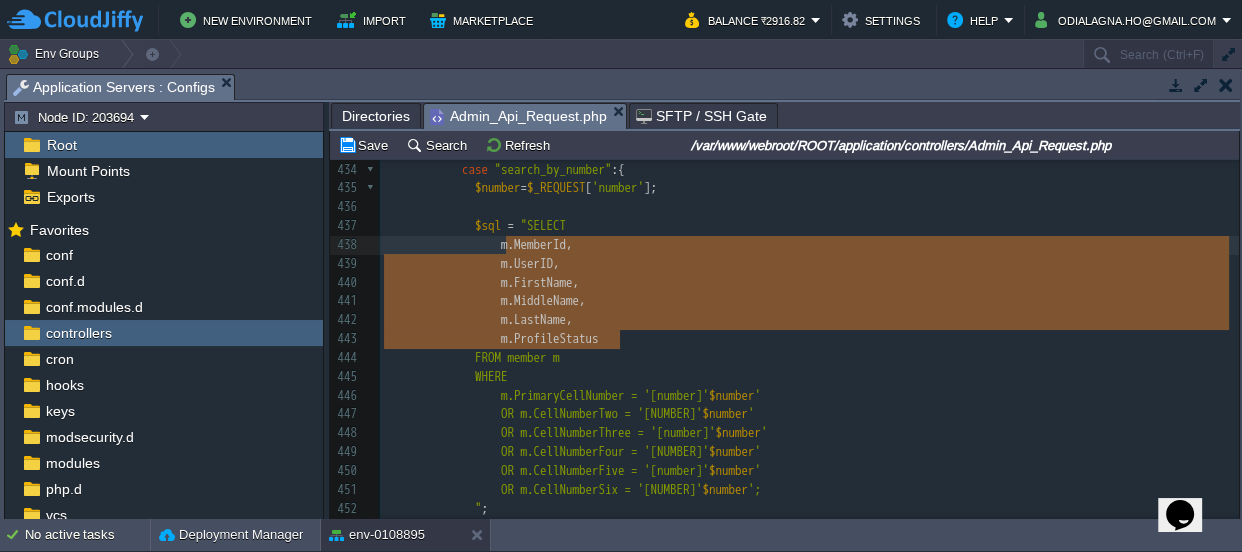 drag, startPoint x: 627, startPoint y: 337, endPoint x: 513, endPoint y: 239, distance: 150.33296 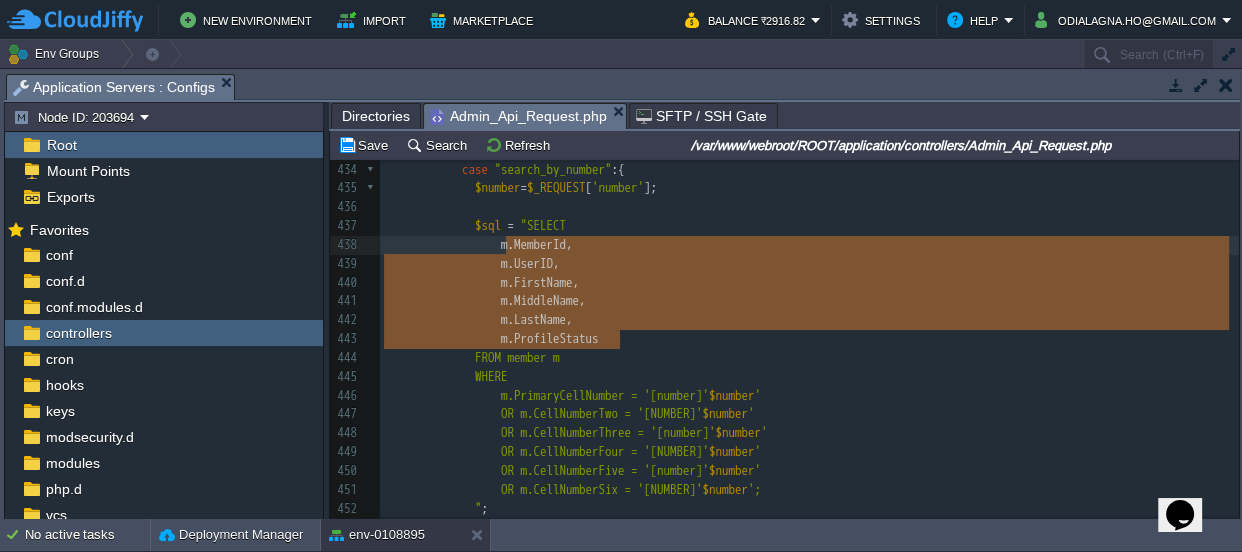 paste on "ix
) AS Description" 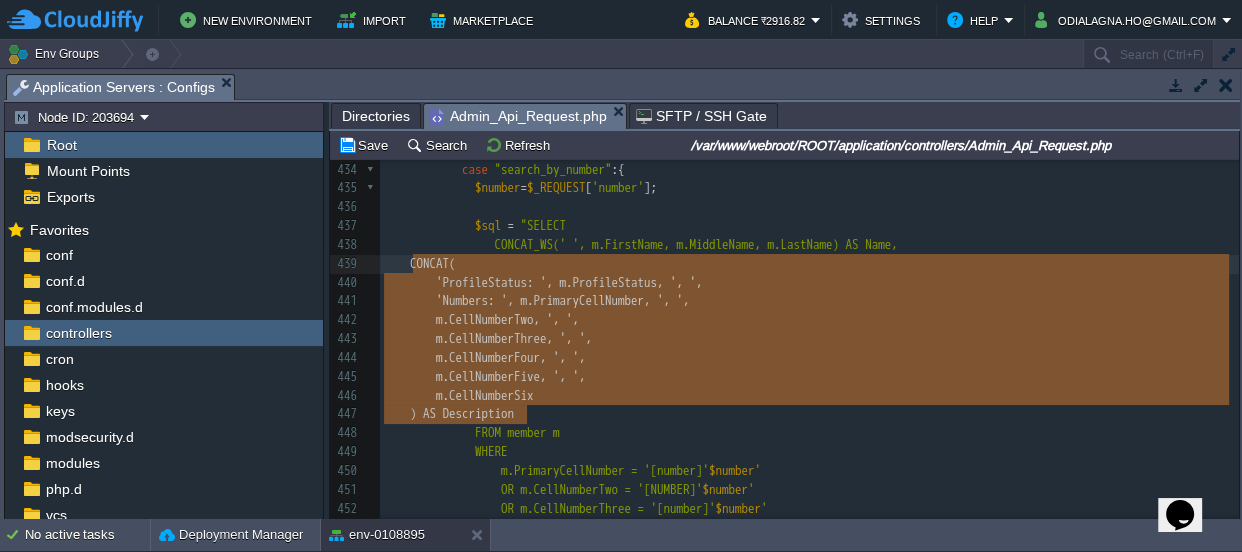 drag, startPoint x: 539, startPoint y: 412, endPoint x: 412, endPoint y: 266, distance: 193.50711 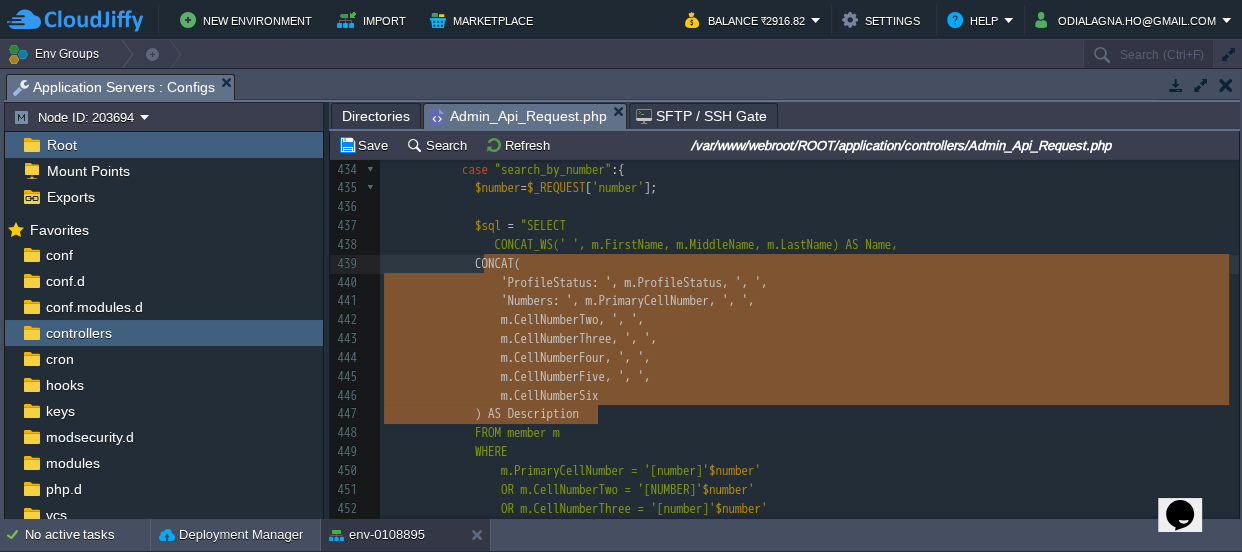 type on "CONCAT(
'ProfileStatus: ', m.ProfileStatus, ', ',
'Numbers: ', m.PrimaryCellNumber, ', ',
m.CellNumberTwo, ', ',
m.CellNumberThree, ', ',
m.CellNumberFour, ', ',
m.CellNumberFive, ', ',
m.CellNumberSix
) AS Description" 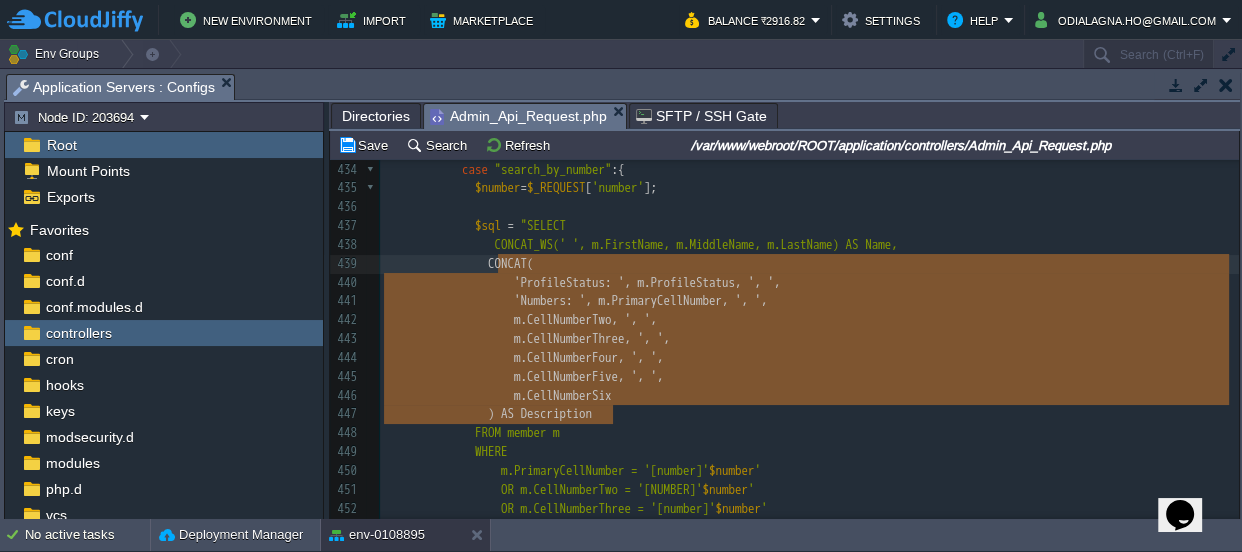click on "x 422                423               424                425                if ( $datalist ){ 426                   $result = array ( 'ret' => '200' , 'msg' => "Success" , 'data' => $datalist ); 427               } else { 428                   $result = array ( 'ret' => '204' , 'msg' => "No record Found" ); 429               } 430                431                echo   json_encode ( $result ); exit ; 432                } break ; 433              434              case   "search_by_number" :{       435                $number = $_REQUEST [ 'number' ]; 436                 437                $sql   =   "SELECT  438                   CONCAT_WS(' ', m.FirstName, m.MiddleName, m.LastName) AS Name, 439                  CONCAT( 440                      'ProfileStatus: ', m.ProfileStatus, ', ', 441                      'Numbers: ', m.PrimaryCellNumber, ', ',  442                      443" at bounding box center [809, 490] 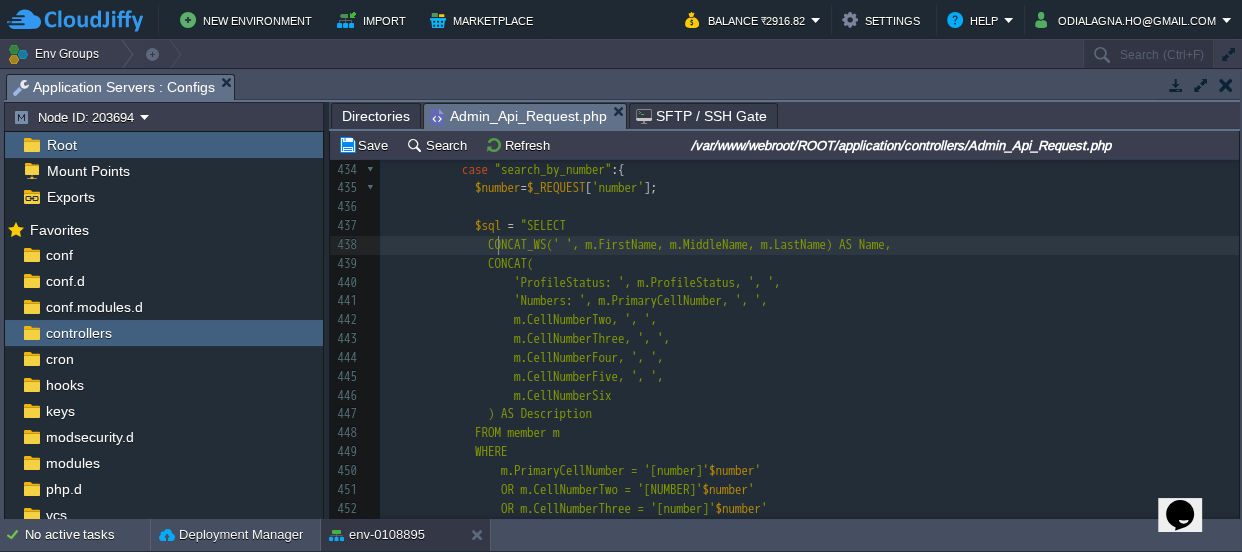 click on "x   422                423               424                425                if ( $datalist ){ 426                   $result = array ( 'ret' => '200' , 'msg' => "Success" , 'data' => $datalist ); 427               } else { 428                   $result = array ( 'ret' => '204' , 'msg' => "No record Found" ); 429               } 430                431                echo   json_encode ( $result ); exit ; 432                } break ; 433              434              case   "search_by_number" :{       435                $number = $_REQUEST [ 'number' ]; 436                 437                $sql   =   "SELECT  438                  CONCAT_WS(' ', m.FirstName, m.MiddleName, m.LastName) AS Name, 439                  CONCAT( 440                      'ProfileStatus: ', m.ProfileStatus, ', ', 441                      'Numbers: ', m.PrimaryCellNumber, ', ',  442                      443" at bounding box center [809, 490] 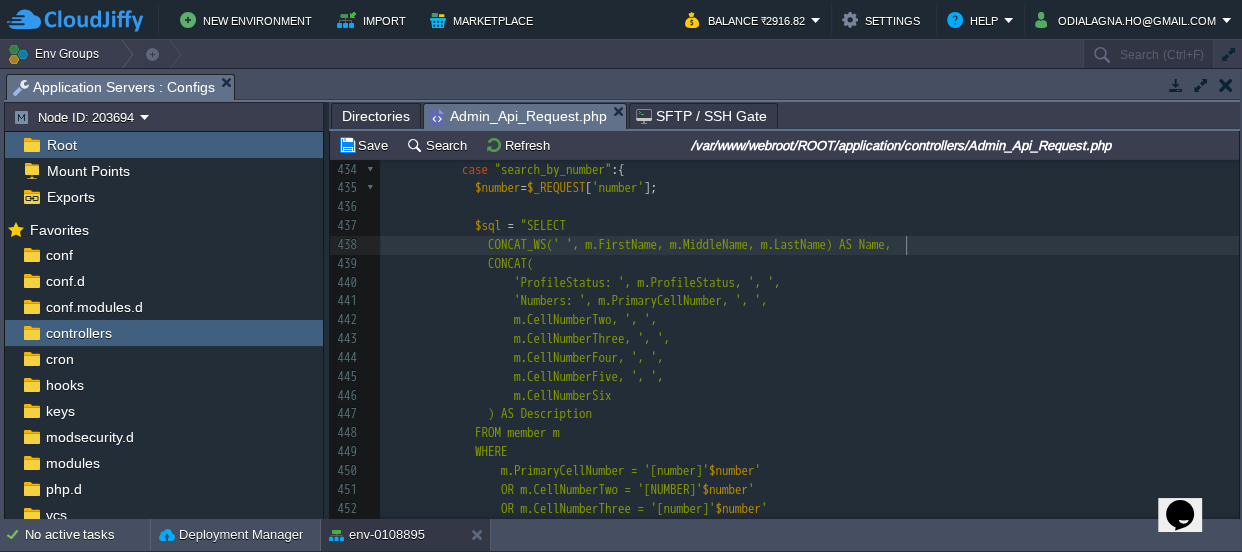 scroll, scrollTop: 8767, scrollLeft: 0, axis: vertical 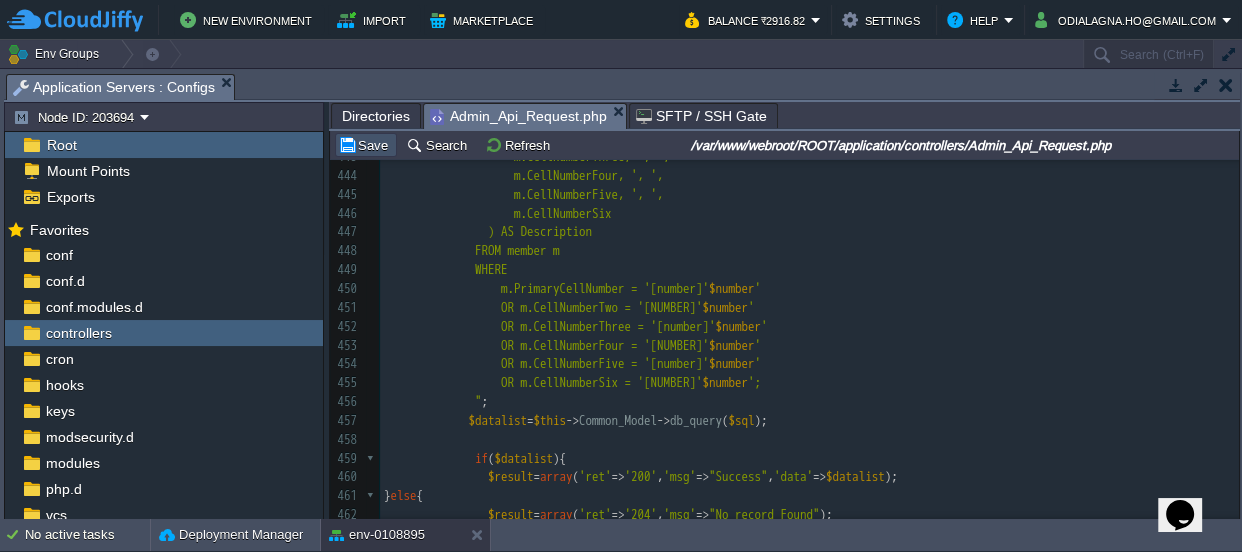 click on "Save" at bounding box center (366, 145) 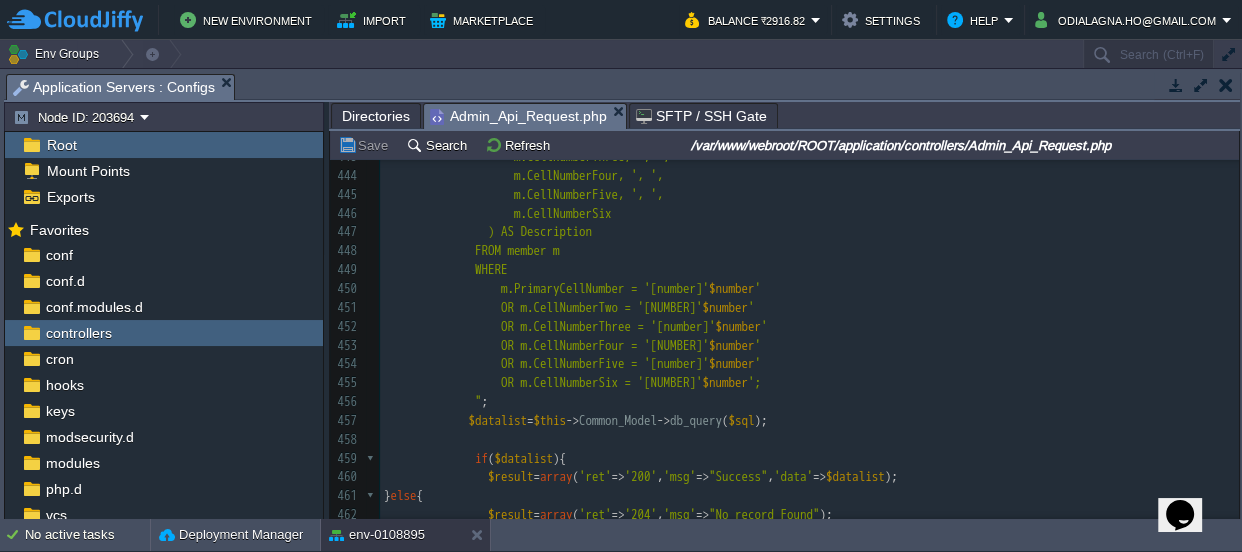 scroll, scrollTop: 8937, scrollLeft: 0, axis: vertical 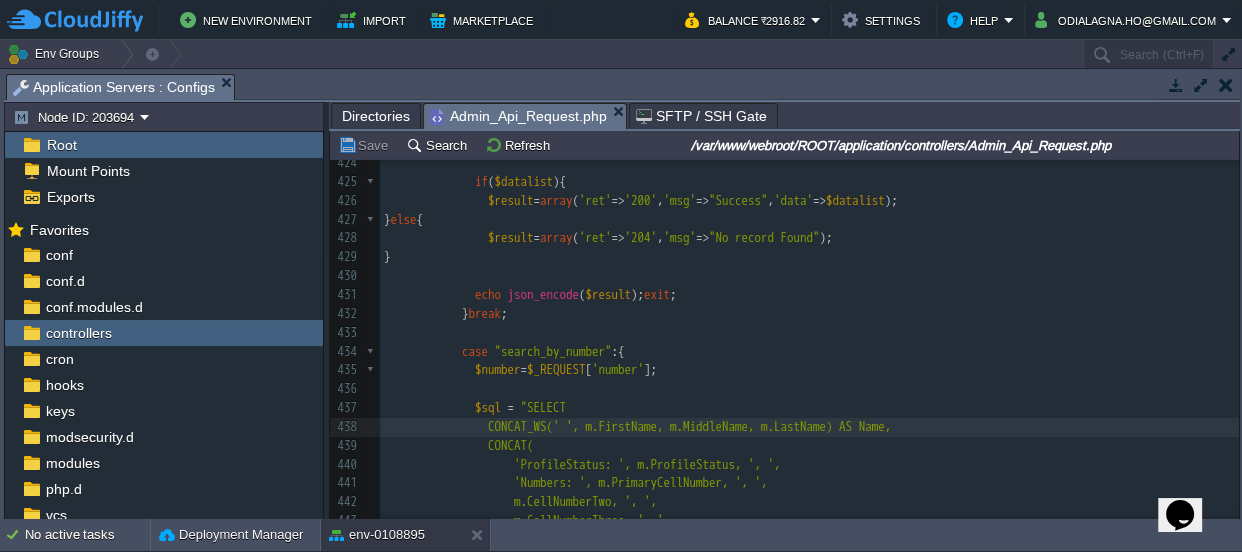 click on "x   422                423               424                425                if ( $datalist ){ 426                   $result = array ( 'ret' => '200' , 'msg' => "Success" , 'data' => $datalist ); 427               } else { 428                   $result = array ( 'ret' => '204' , 'msg' => "No record Found" ); 429               } 430                431                echo   json_encode ( $result ); exit ; 432                } break ; 433              434              case   "search_by_number" :{       435                $number = $_REQUEST [ 'number' ]; 436                 437                $sql   =   "SELECT  438                  CONCAT_WS(' ', m.FirstName, m.MiddleName, m.LastName) AS Name, 439                  CONCAT( 440                      'ProfileStatus: ', m.ProfileStatus, ', ', 441                      'Numbers: ', m.PrimaryCellNumber, ', ',  442                      443" at bounding box center (809, 672) 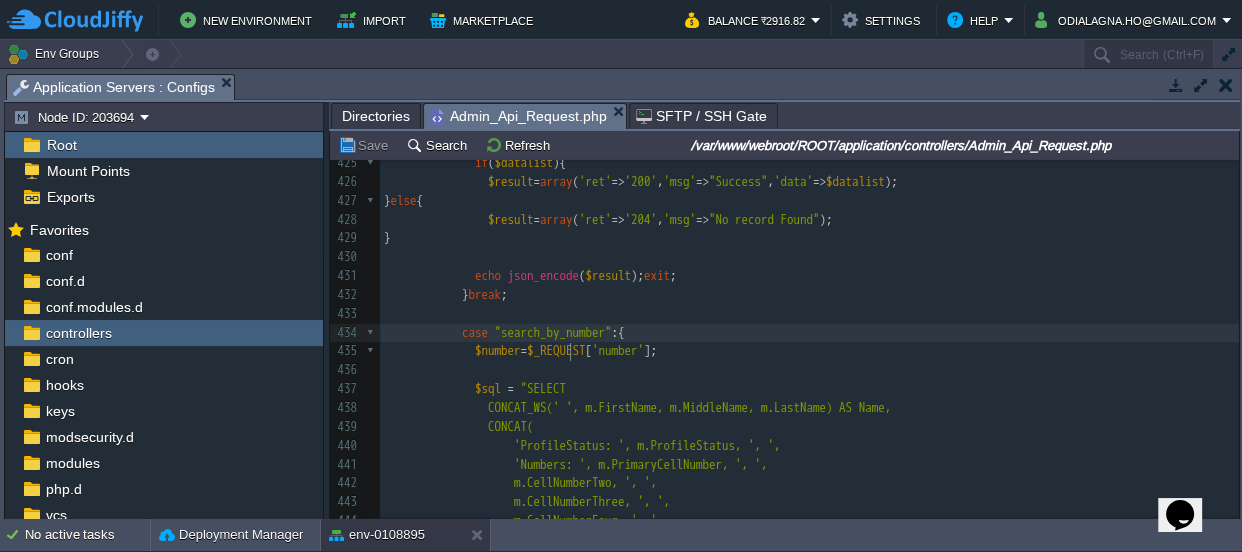 type on "search_by_number" 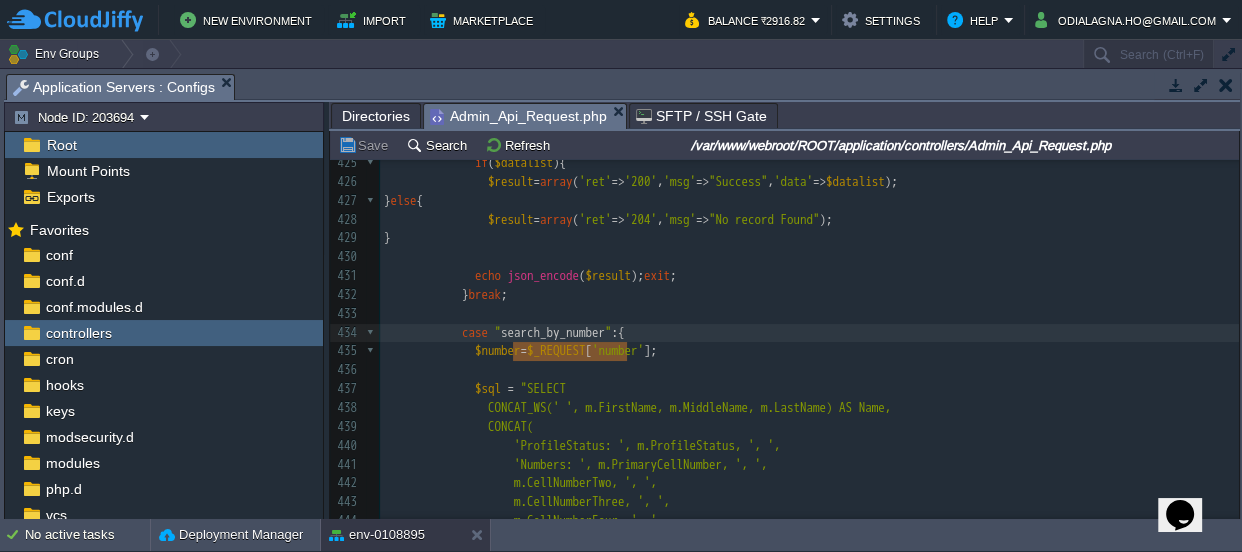 click on "x 414              415               case   "salesrv_followup_missed_List" :{      416                $curdt = date ( 'Y-m-d H:i:s' ); 417                $catg = $_REQUEST [ 'Catagory' ]; 418                 419                $sql   =   "SELECT af.FollowUpDate,af.DateAdded,af.Remarks, m.MemberId,m.UserID,m.FirstName,m.MiddleName,m.LastName,m.ProfileStatus,m.ContactNumber,m.PrimaryCellNumber,m.CellNumberTwo,m.CellNumberThree,m.CellNumberFour,m.CellNumberFive,m.CellNumberSix from app_followup as af join member as m ON af.UserID = m.MemberId where af.AdminID = ' $AdminID ' And af.Catagory=' $catg ' AND m.IsDeleted='0' AND  af.FollowUpDate <=' $curdt '" ;  420               $datalist = $this -> Common_Model -> db_query ( $sql ); 421                422                423               424                425                if ( $datalist ){ 426                   $result = array ( 'ret' => '200' , 'msg' => "Success" , 'data' => $datalist" at bounding box center (809, 285) 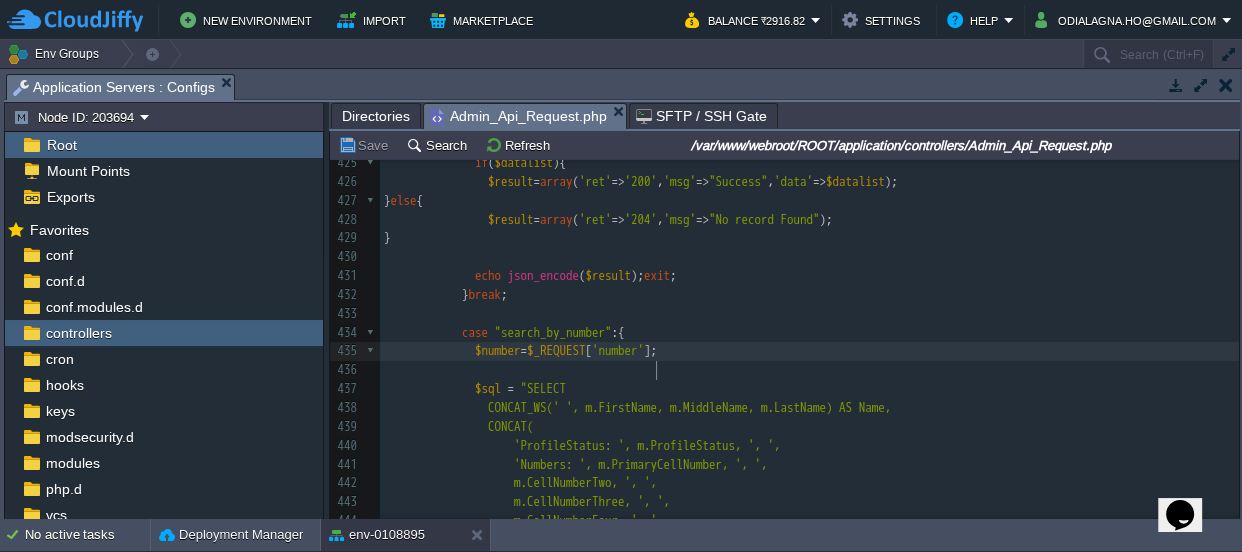 type on "number" 